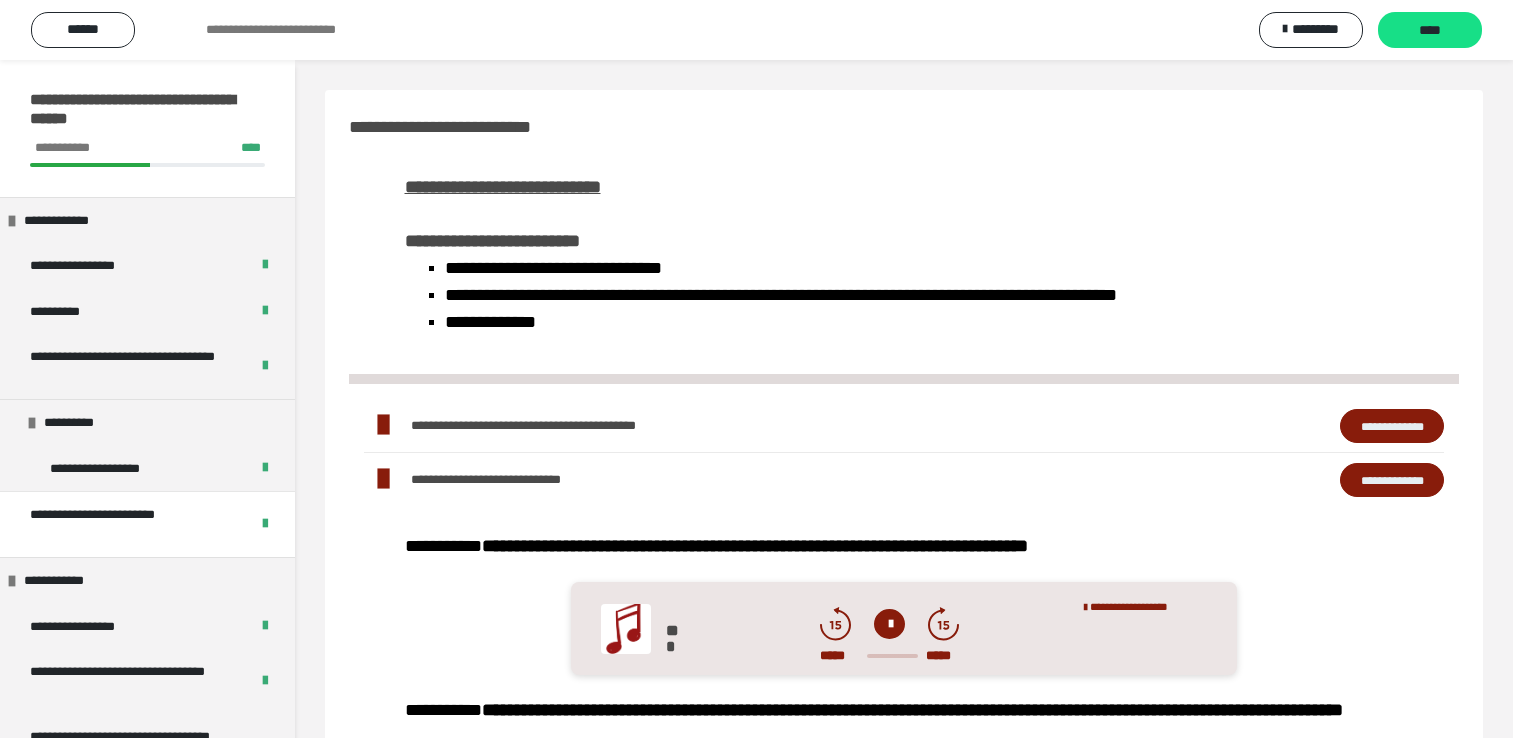 scroll, scrollTop: 300, scrollLeft: 0, axis: vertical 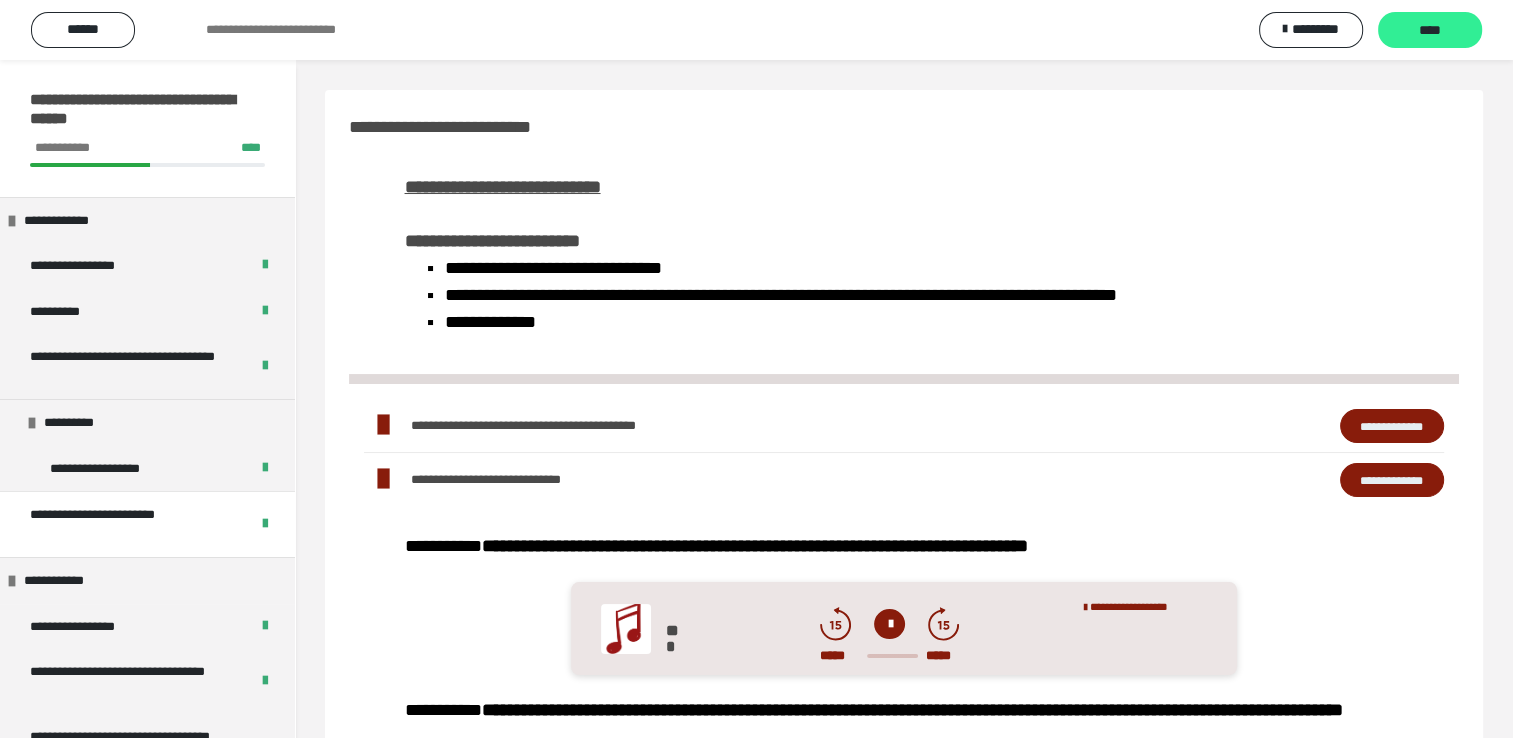 click on "****" at bounding box center [1430, 31] 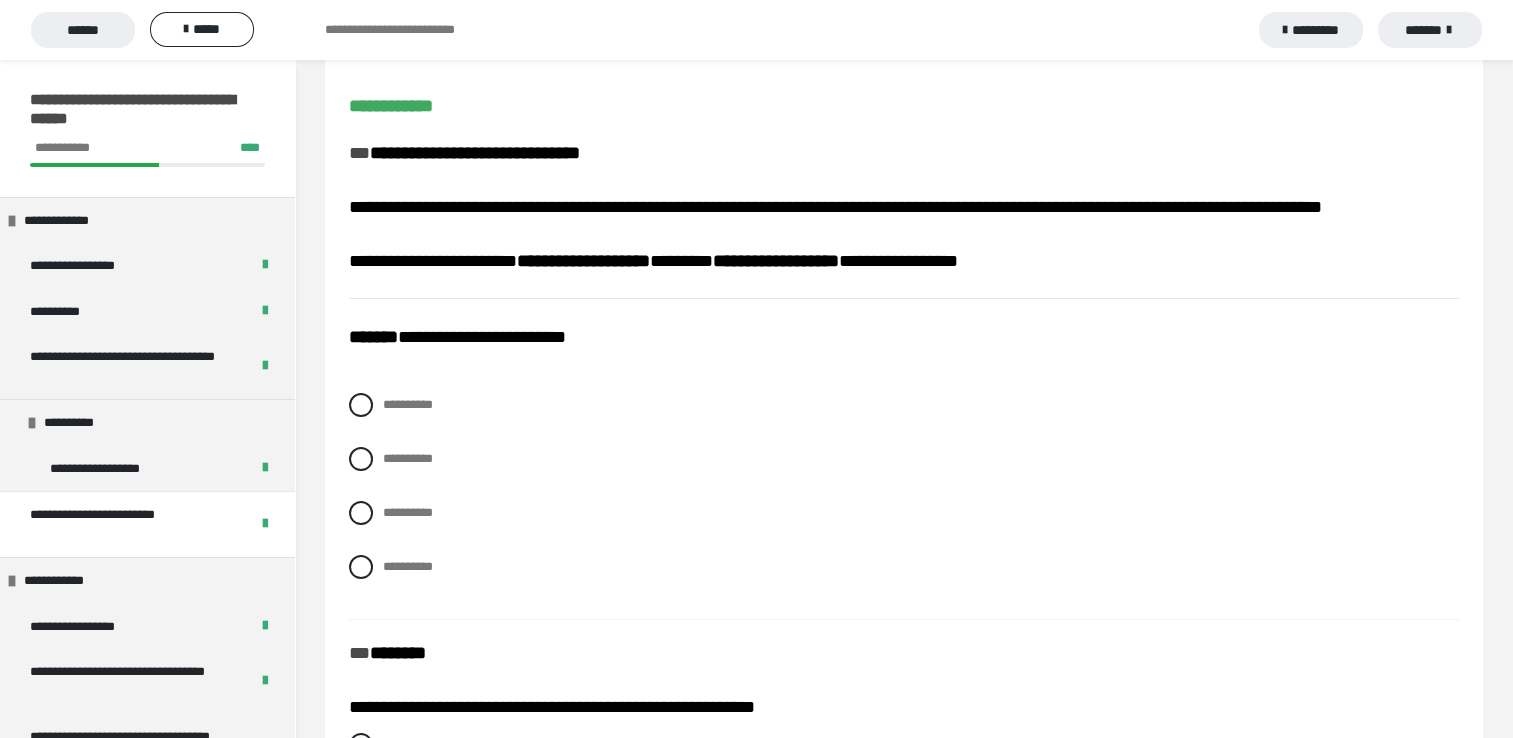 scroll, scrollTop: 200, scrollLeft: 0, axis: vertical 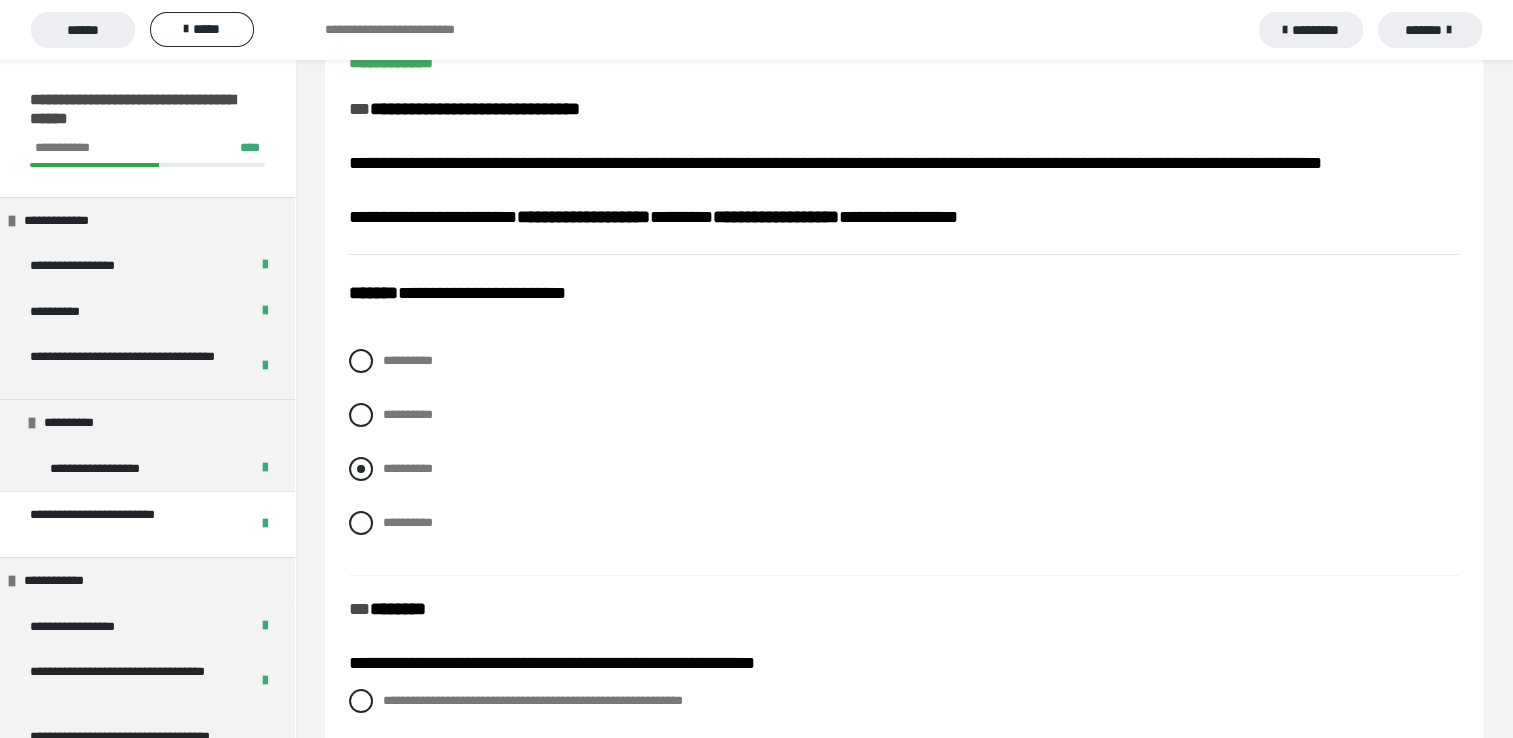 click at bounding box center (361, 469) 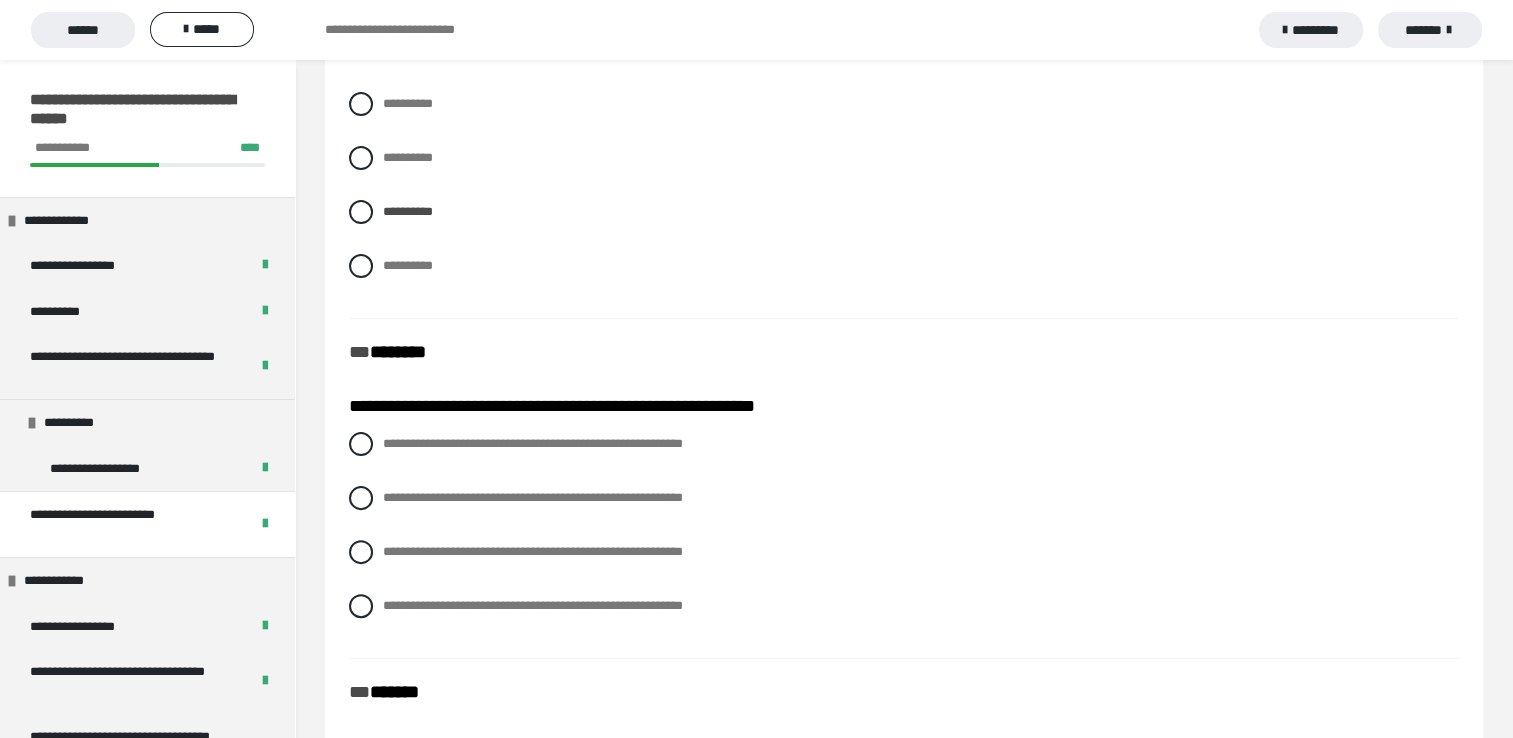 scroll, scrollTop: 500, scrollLeft: 0, axis: vertical 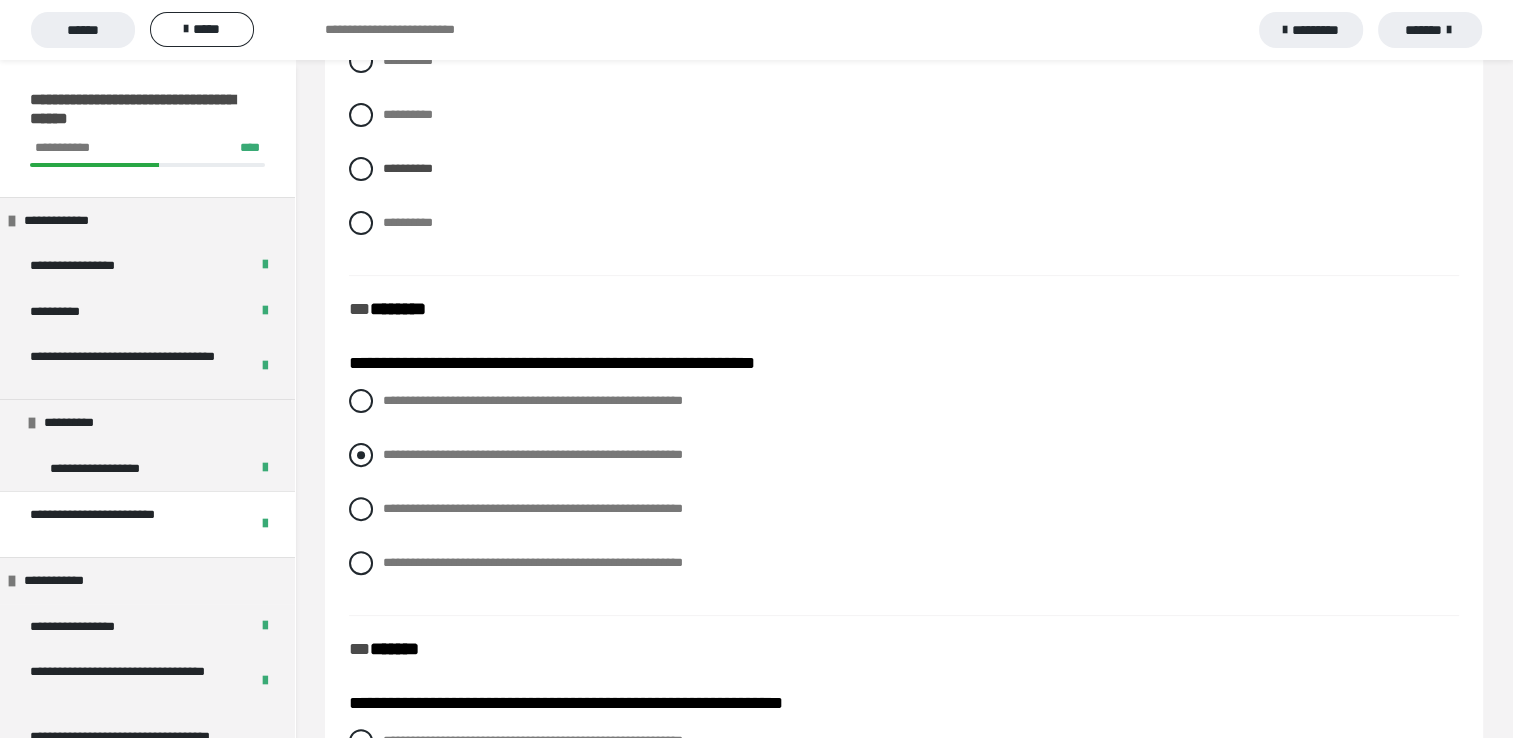 click at bounding box center [361, 455] 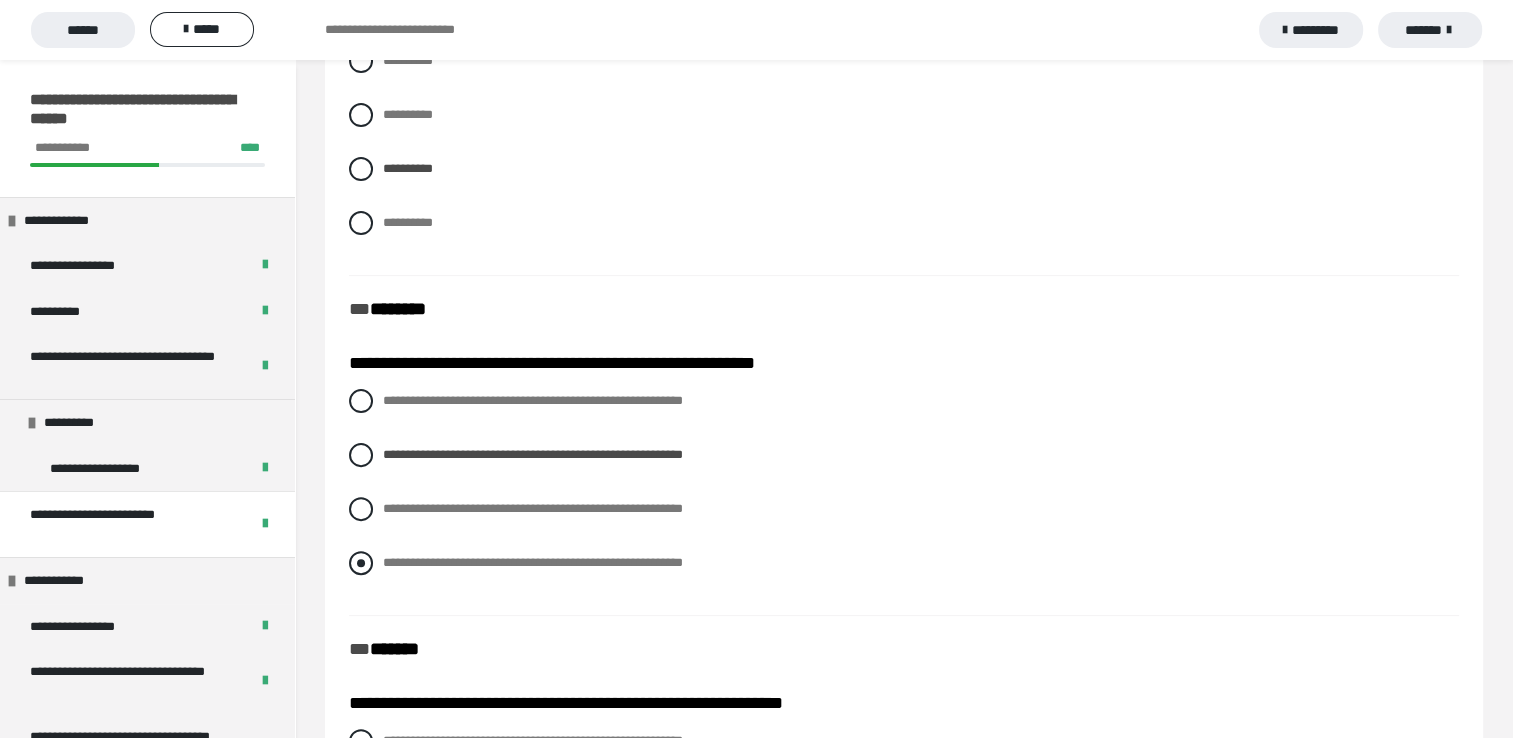 click at bounding box center [361, 563] 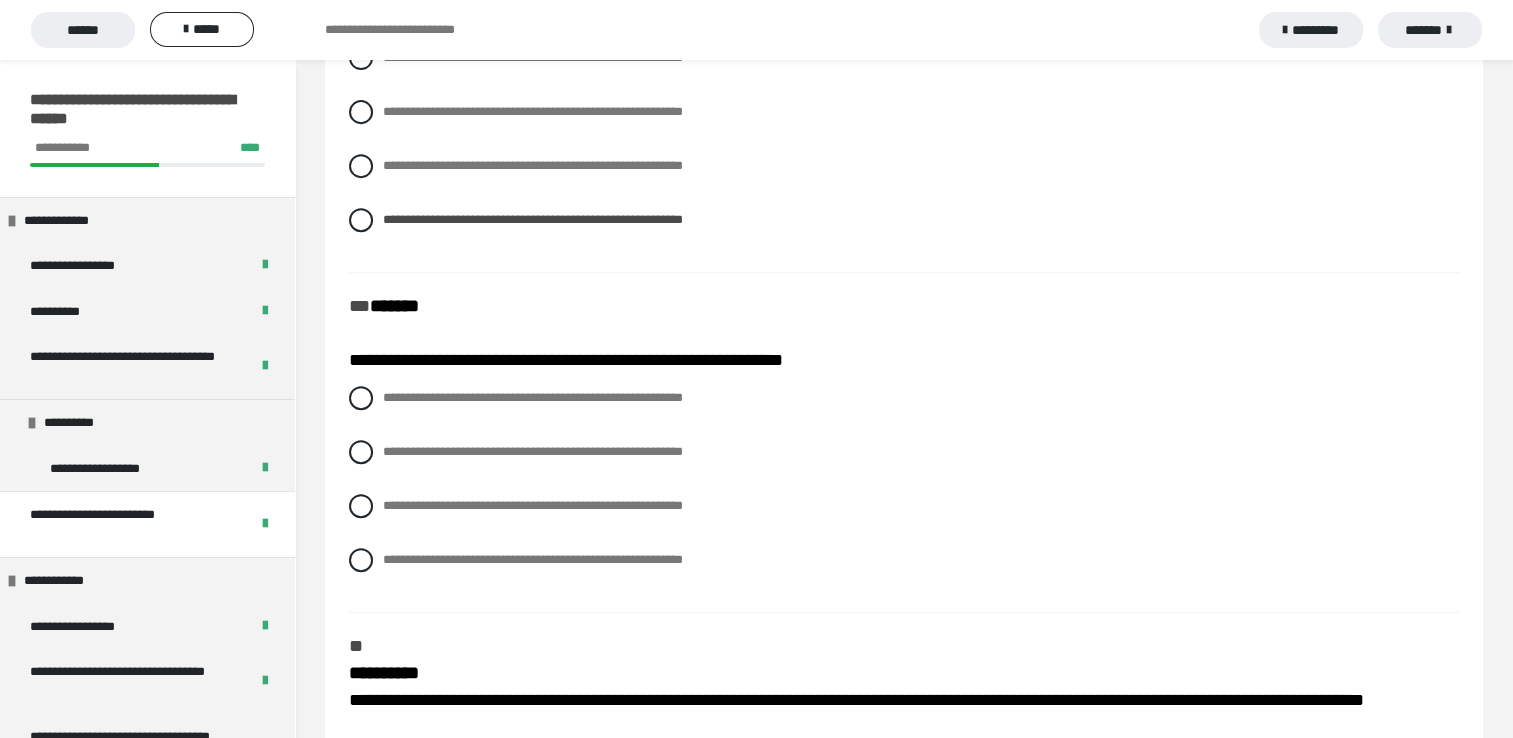 scroll, scrollTop: 900, scrollLeft: 0, axis: vertical 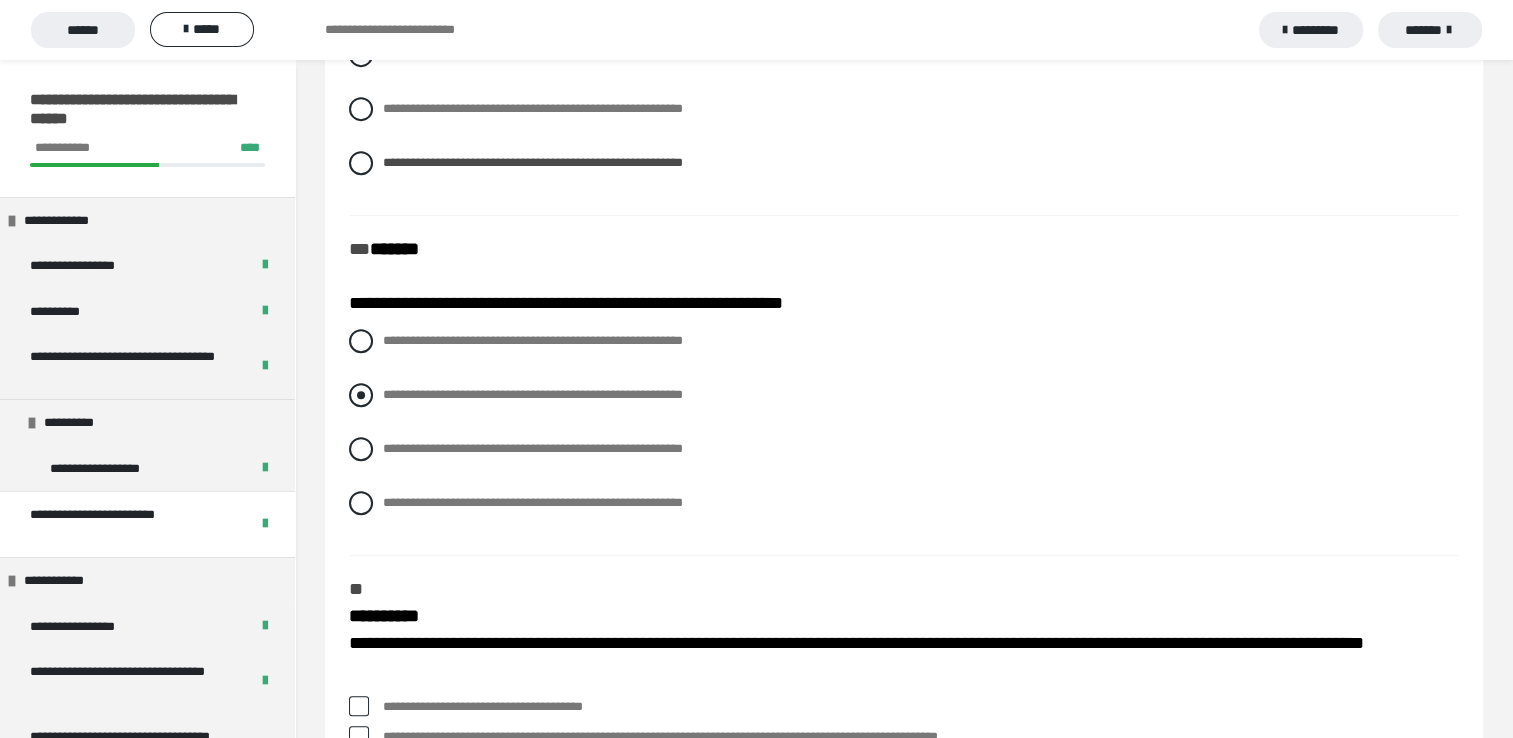 click at bounding box center [361, 395] 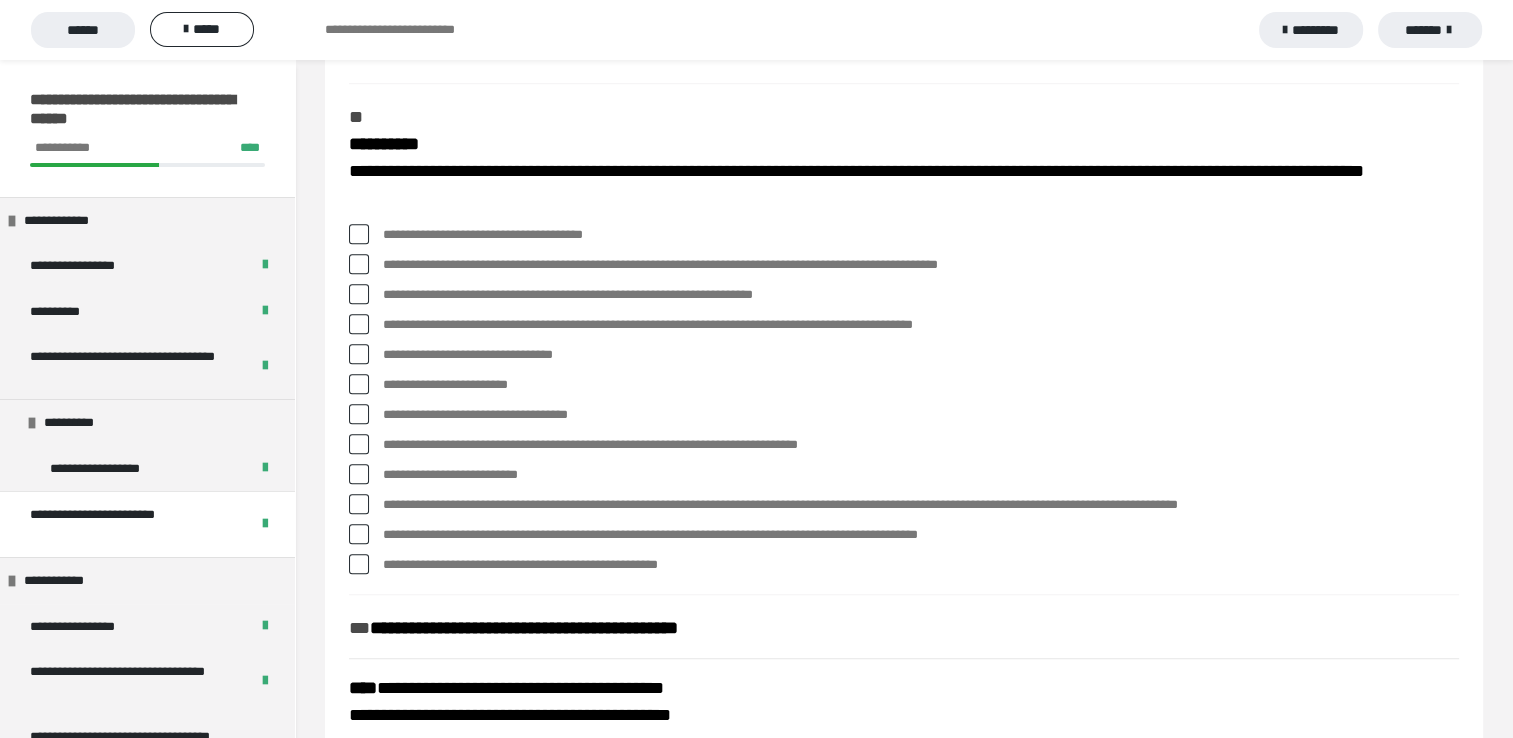 scroll, scrollTop: 1400, scrollLeft: 0, axis: vertical 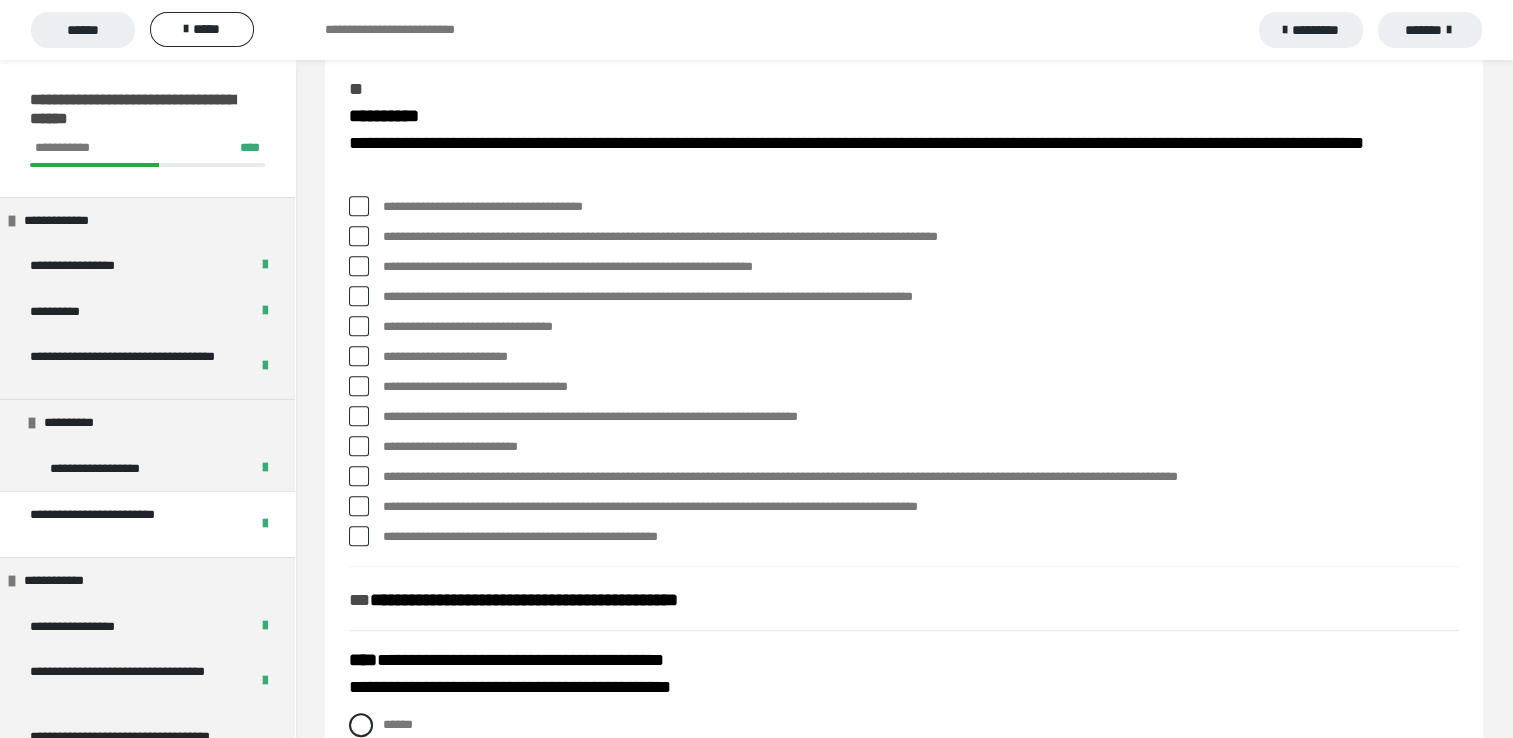 click at bounding box center [359, 236] 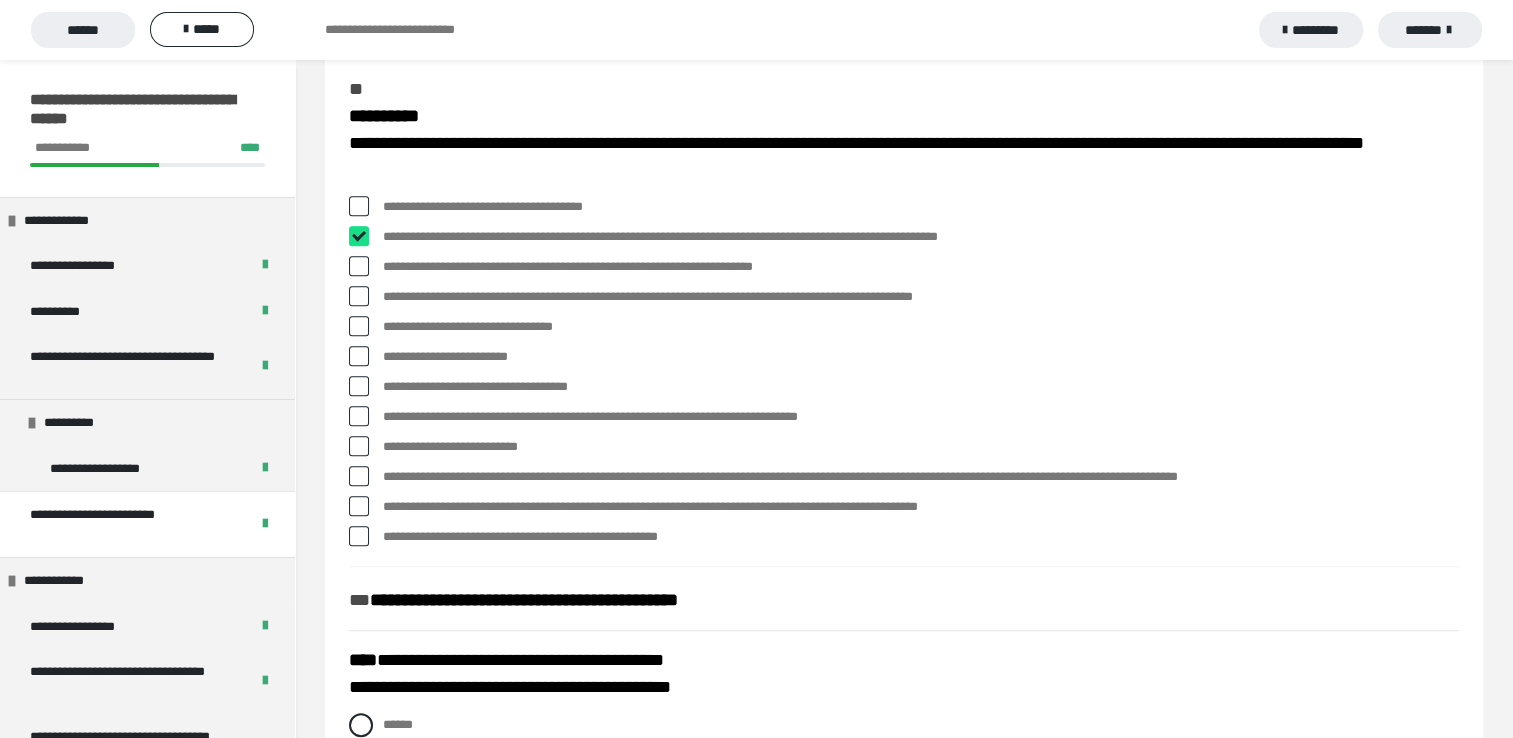 checkbox on "****" 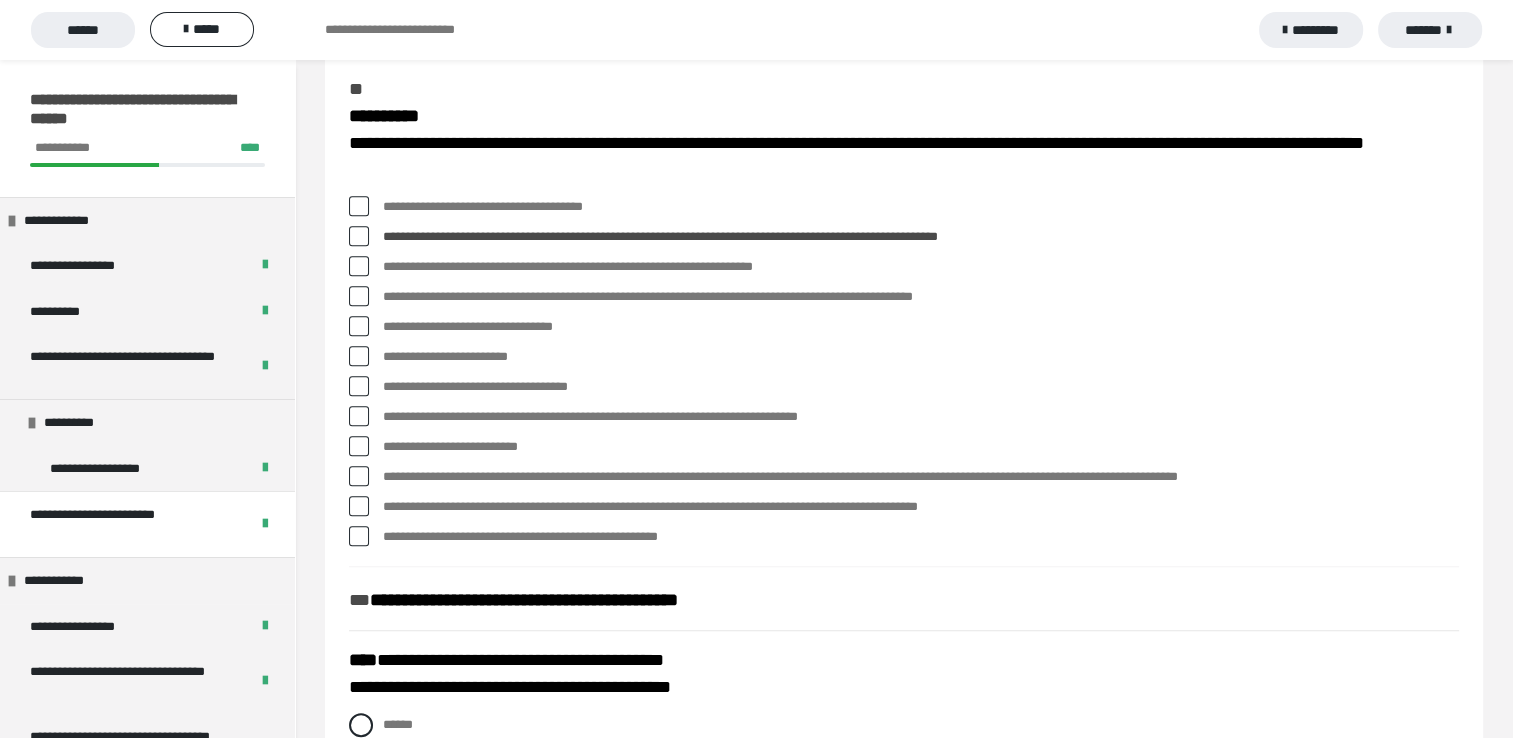 click at bounding box center (359, 296) 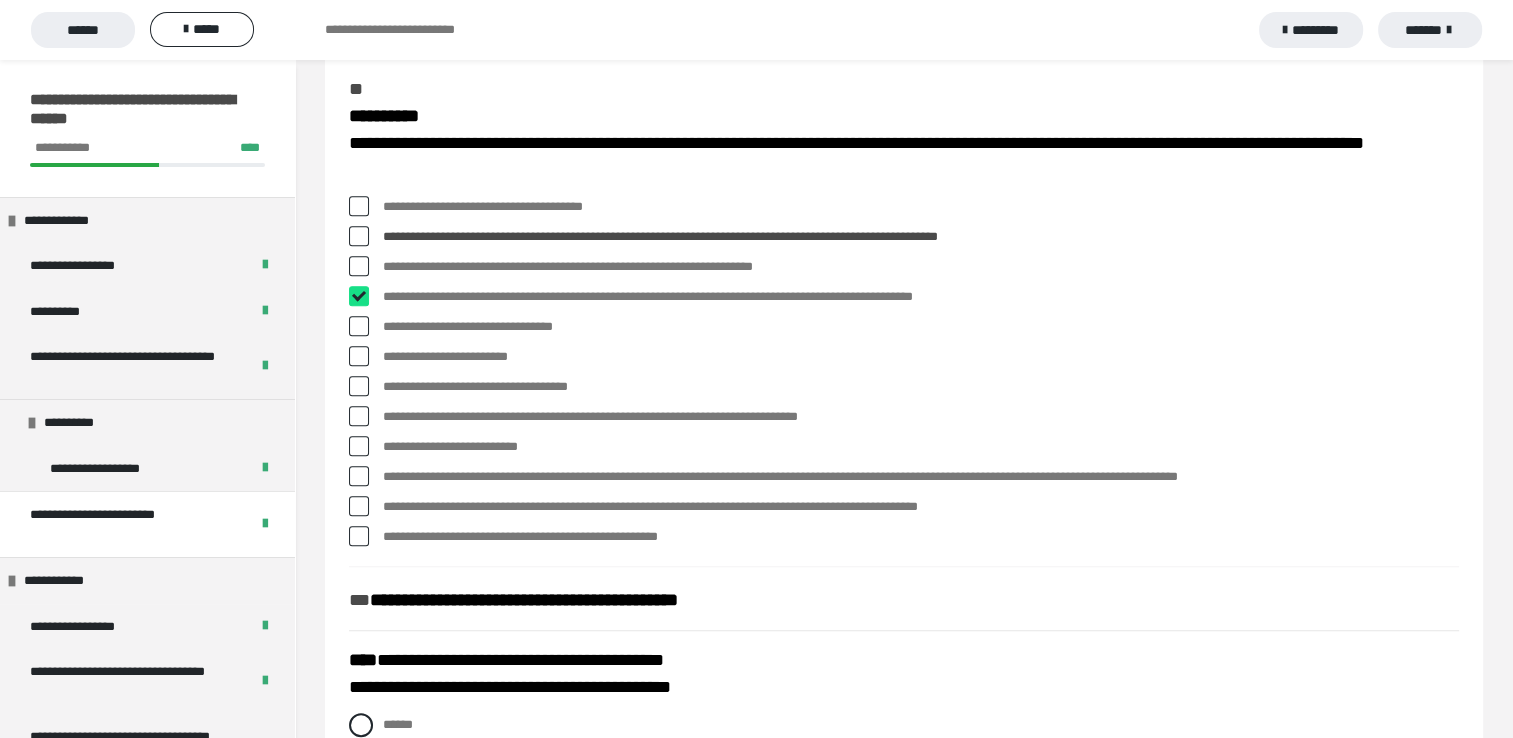 checkbox on "****" 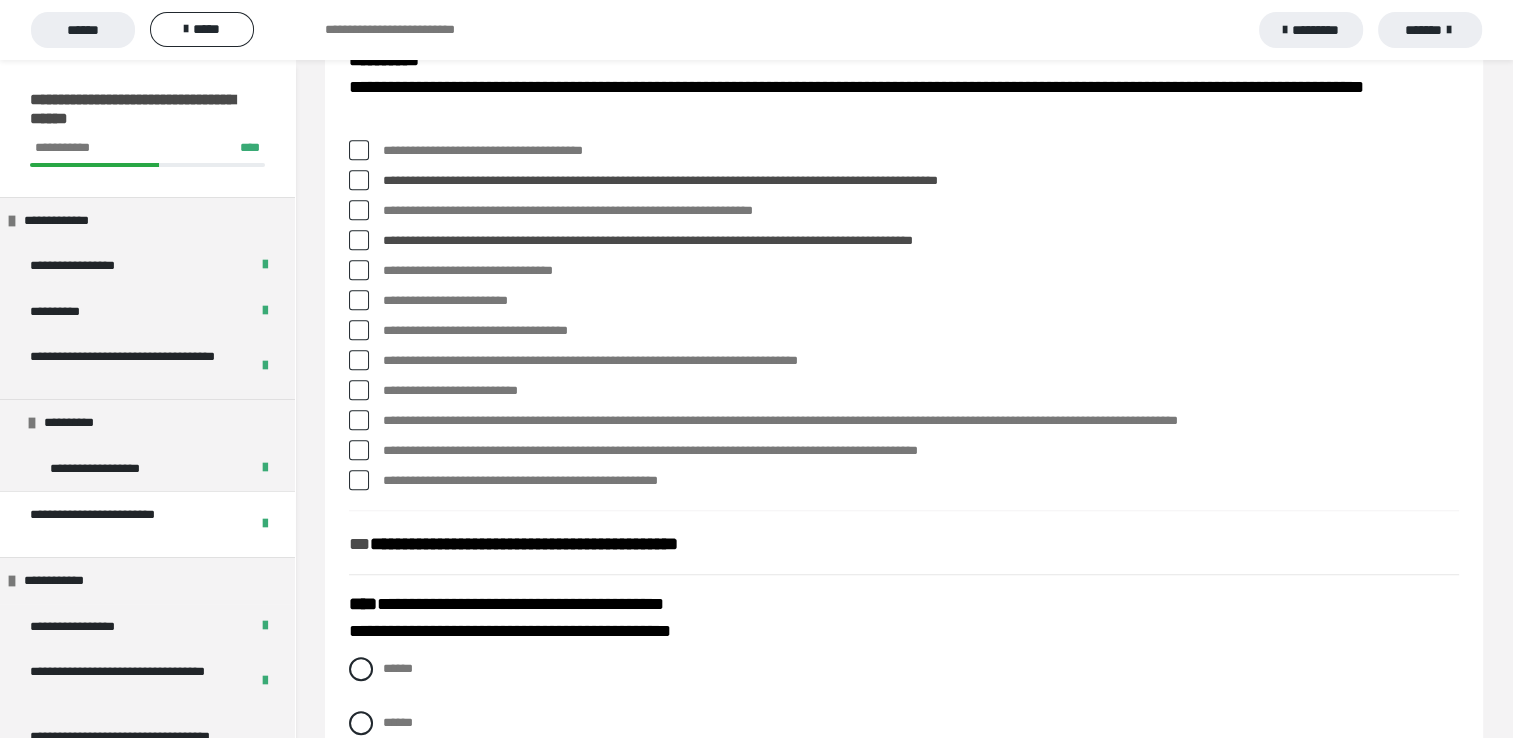 scroll, scrollTop: 1500, scrollLeft: 0, axis: vertical 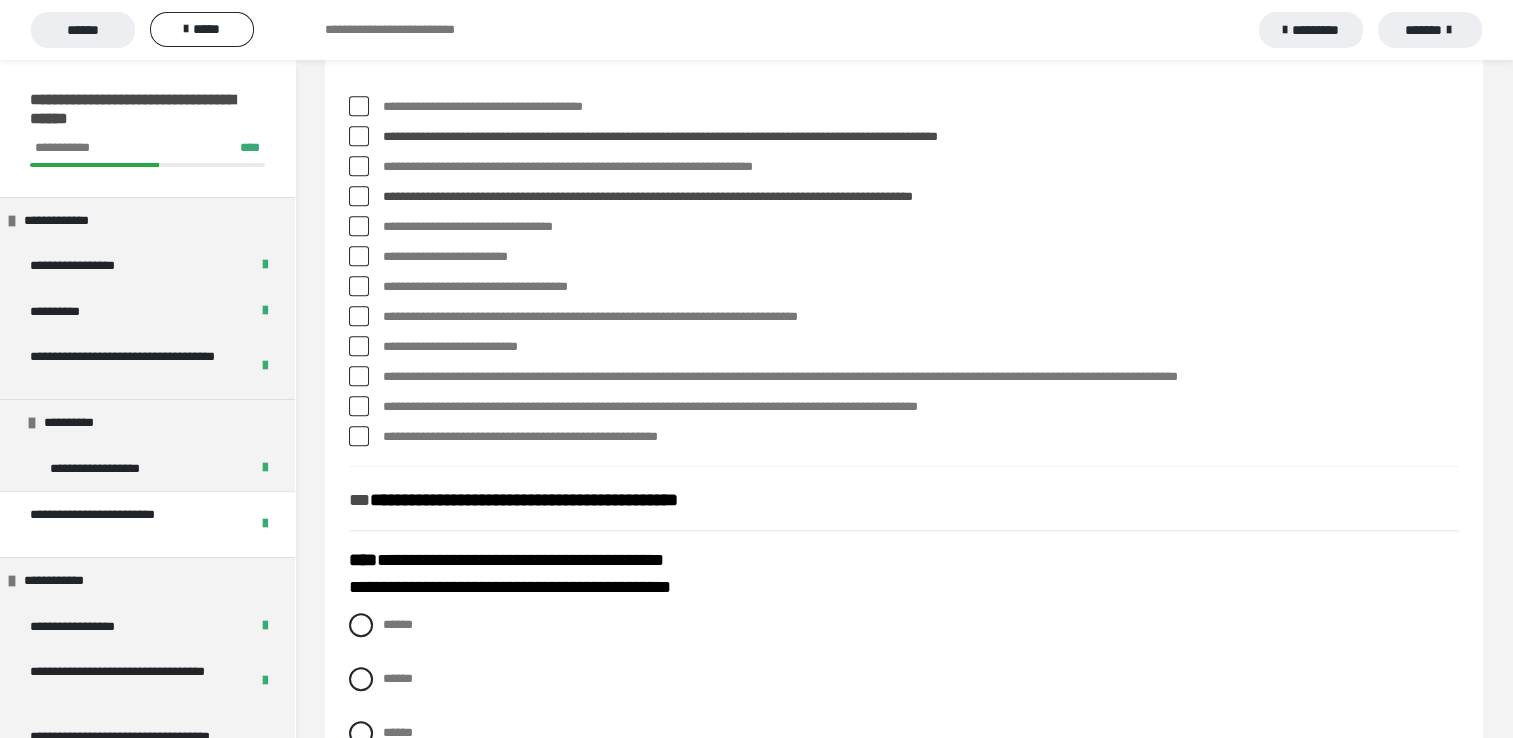 click at bounding box center (359, 376) 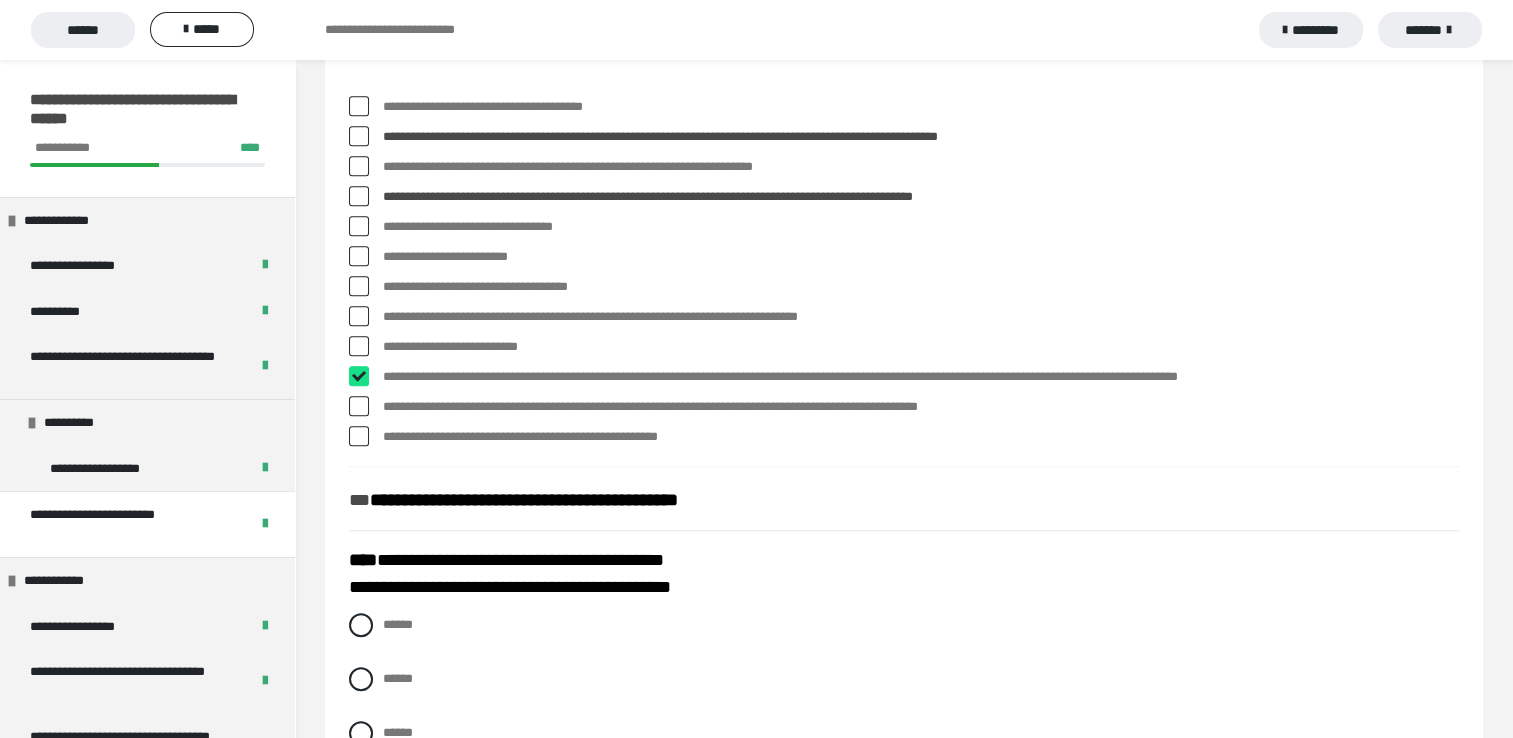 checkbox on "****" 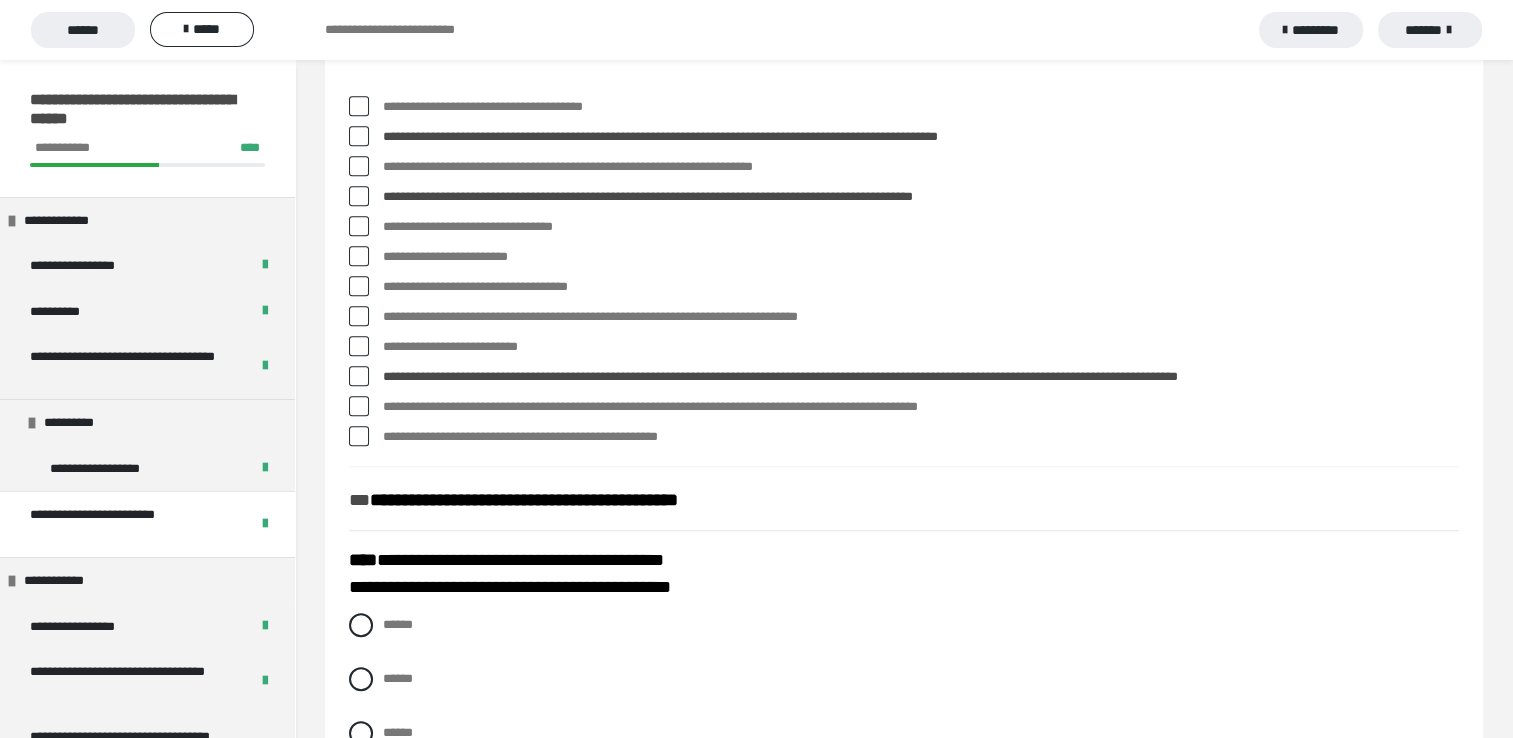 click at bounding box center (359, 436) 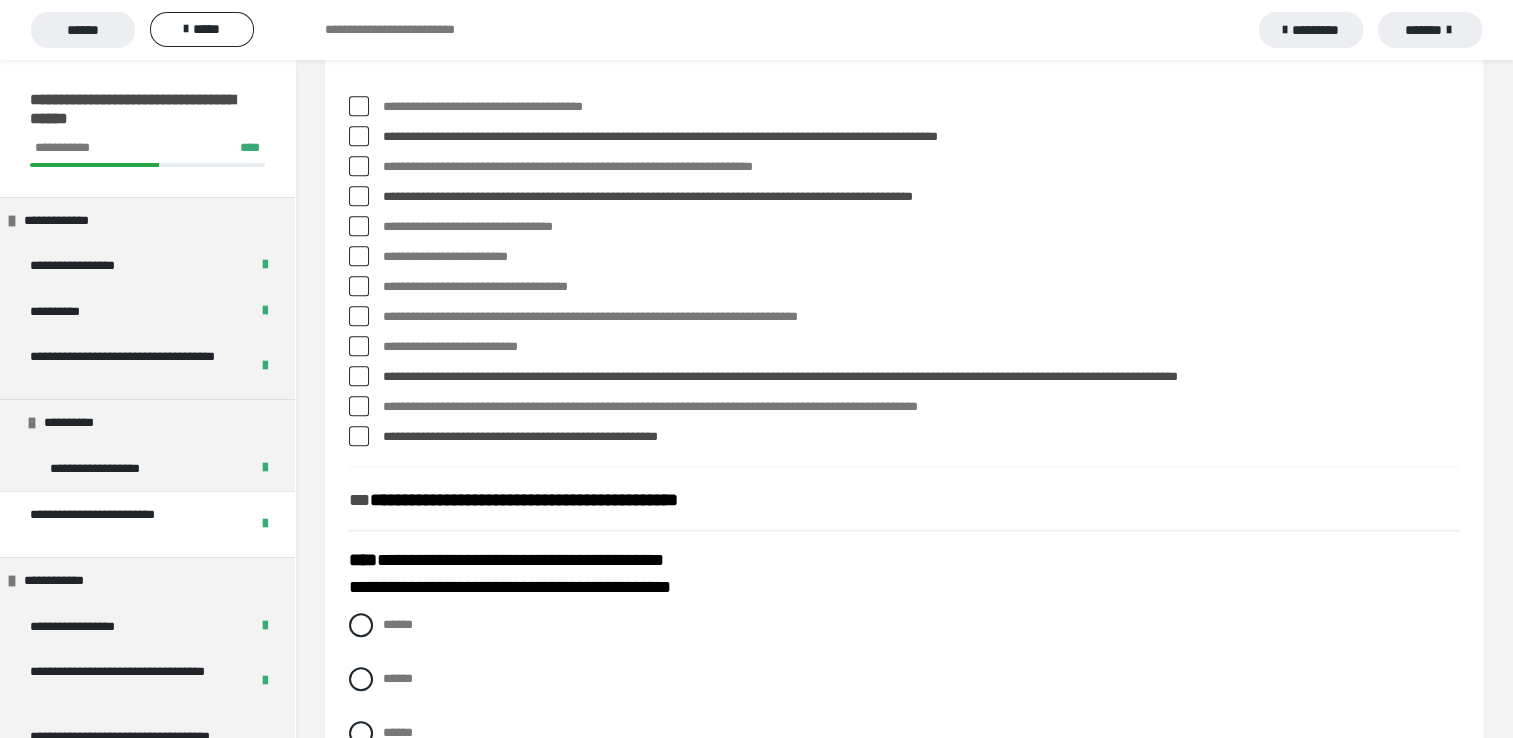 click at bounding box center (359, 436) 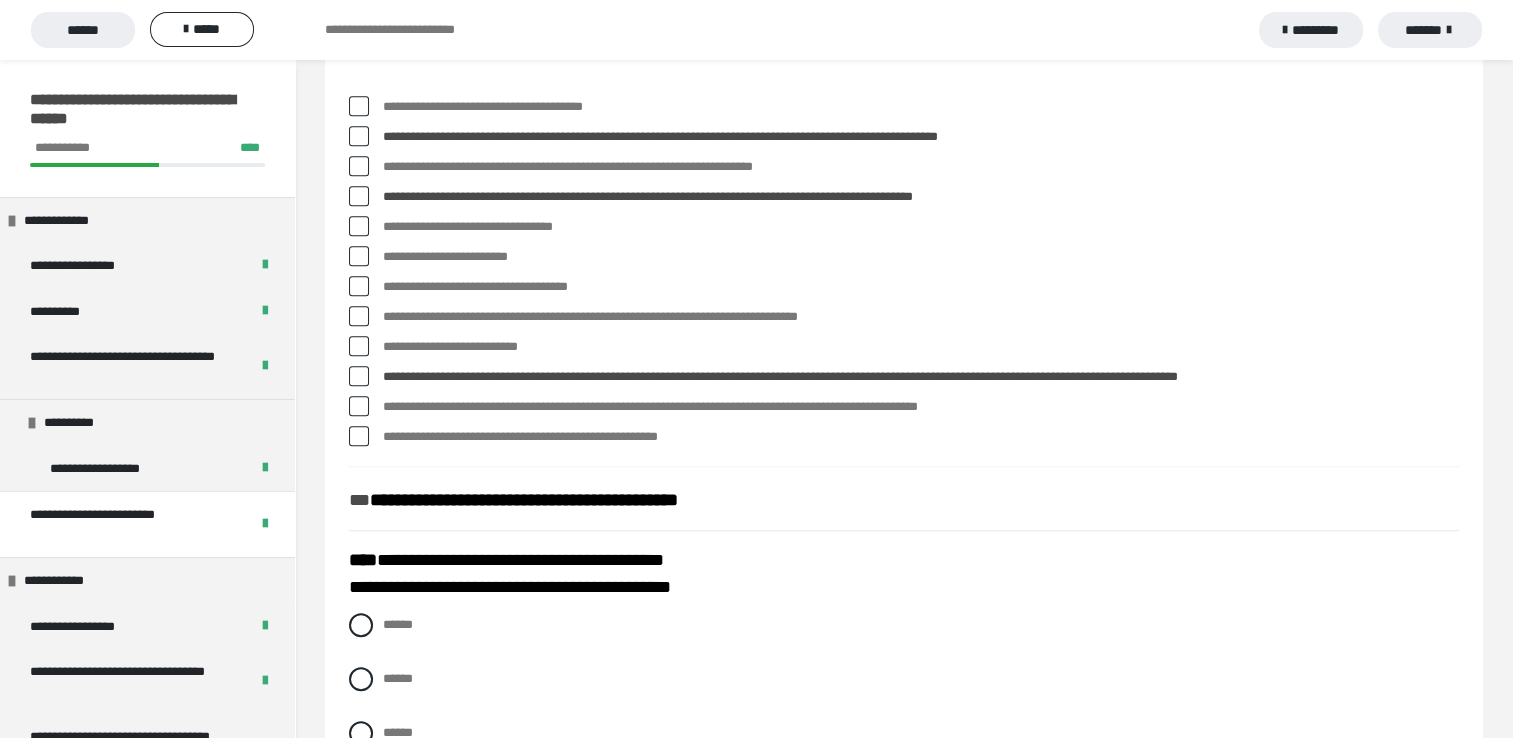 click at bounding box center (359, 316) 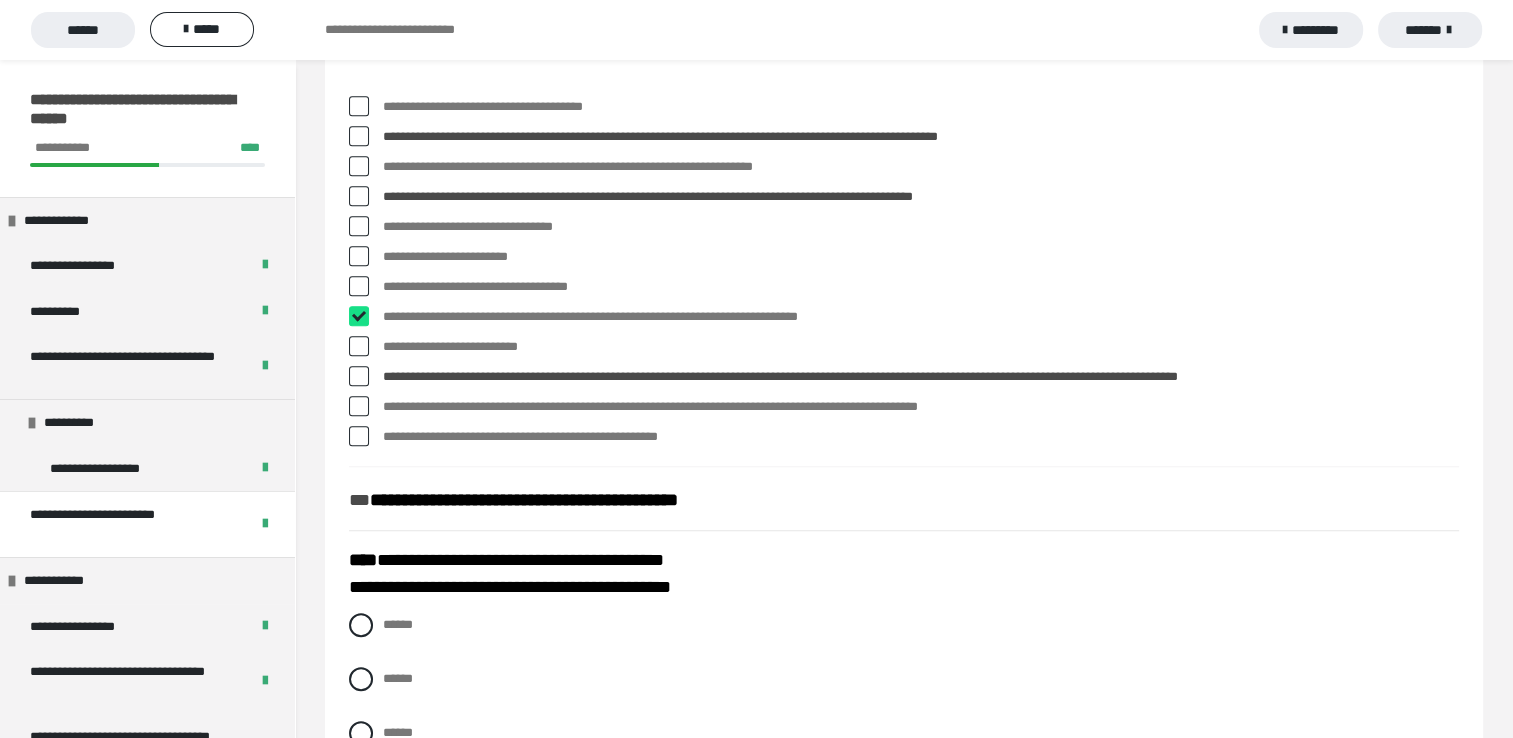 checkbox on "****" 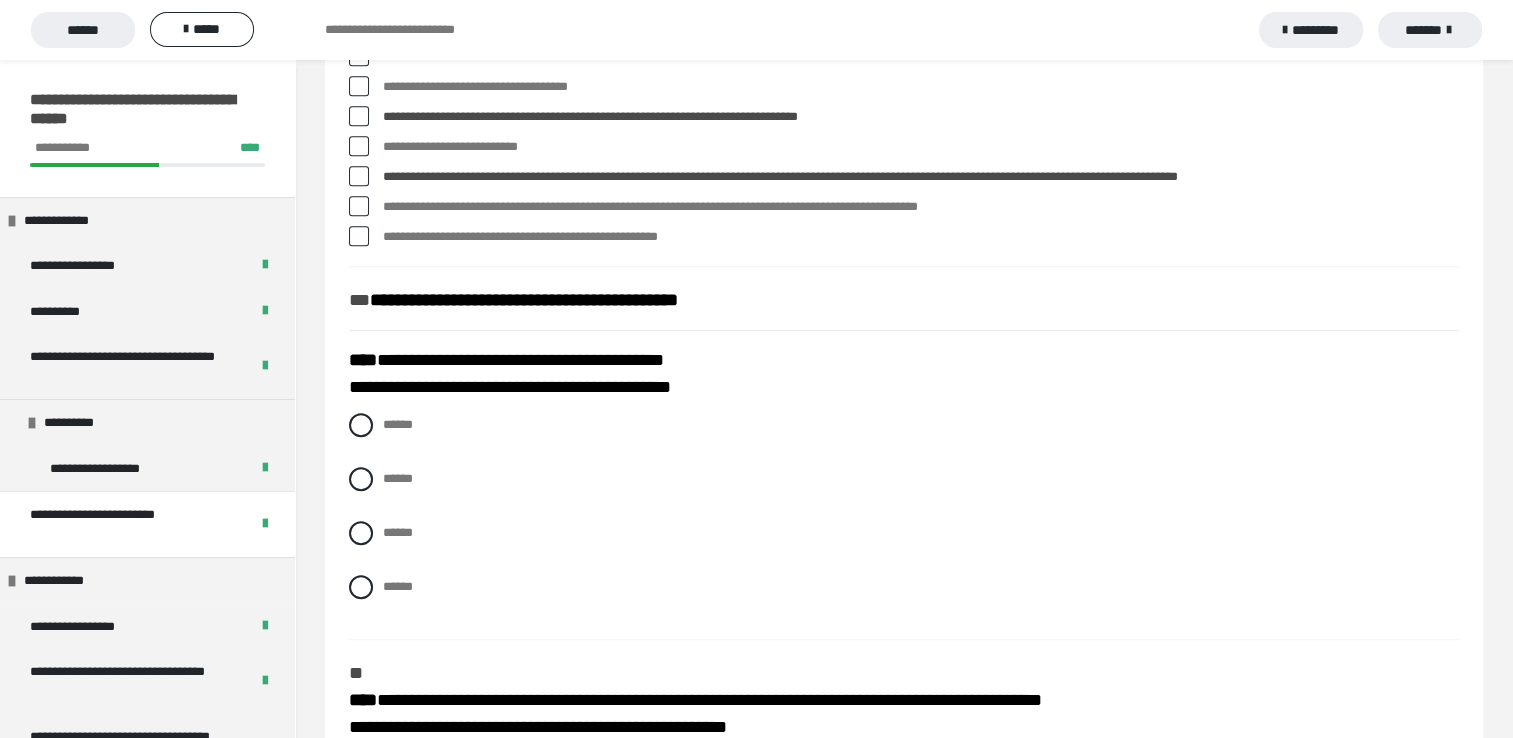 scroll, scrollTop: 1800, scrollLeft: 0, axis: vertical 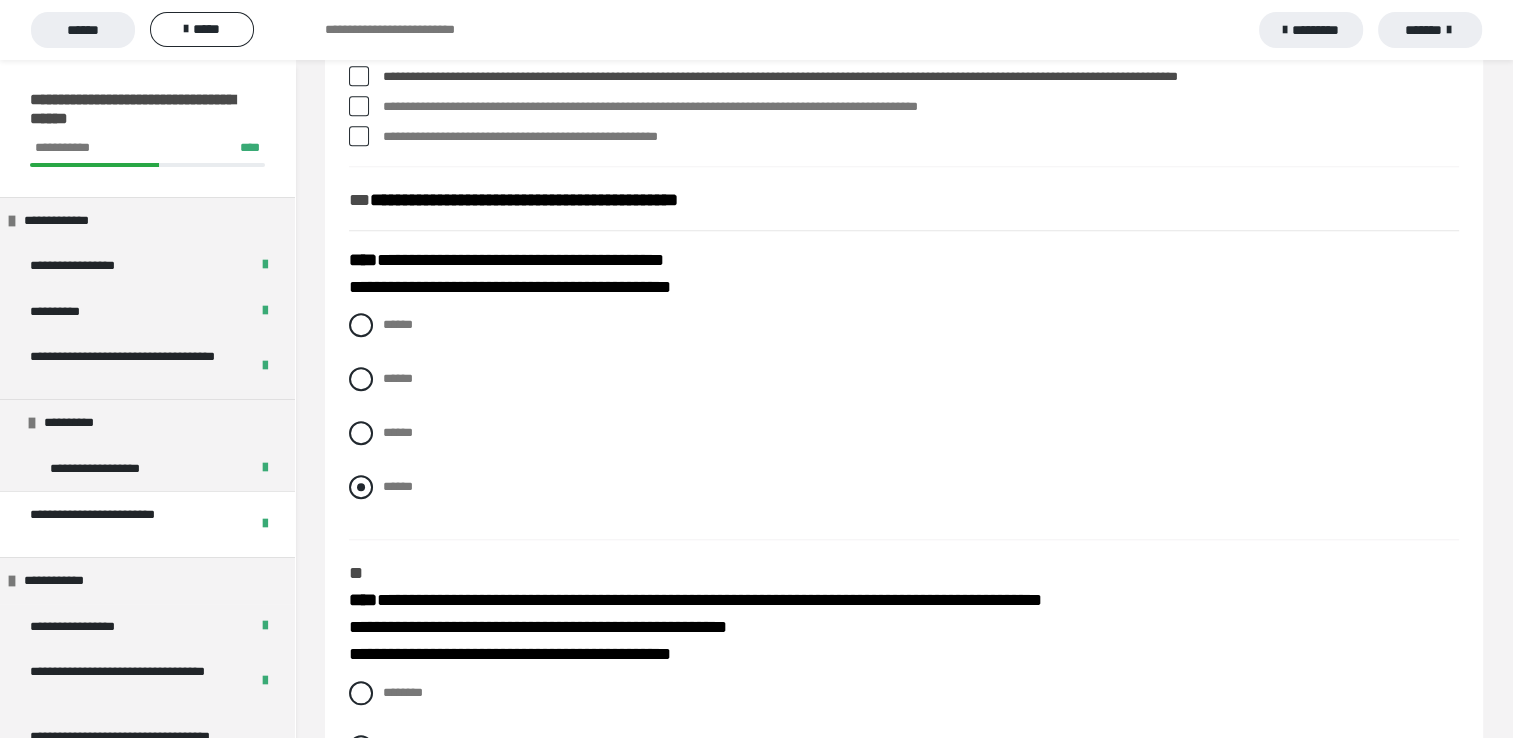 click at bounding box center [361, 487] 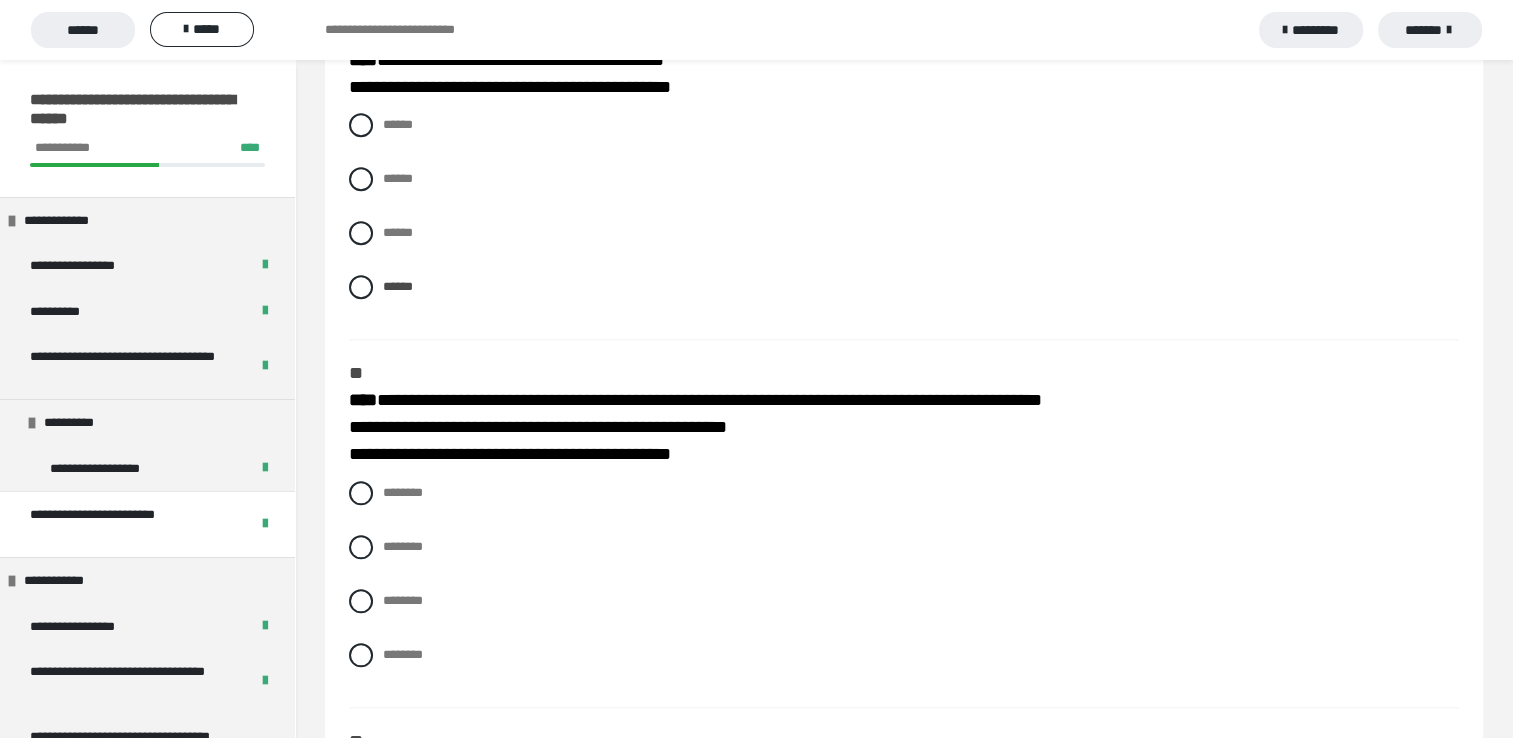 scroll, scrollTop: 2100, scrollLeft: 0, axis: vertical 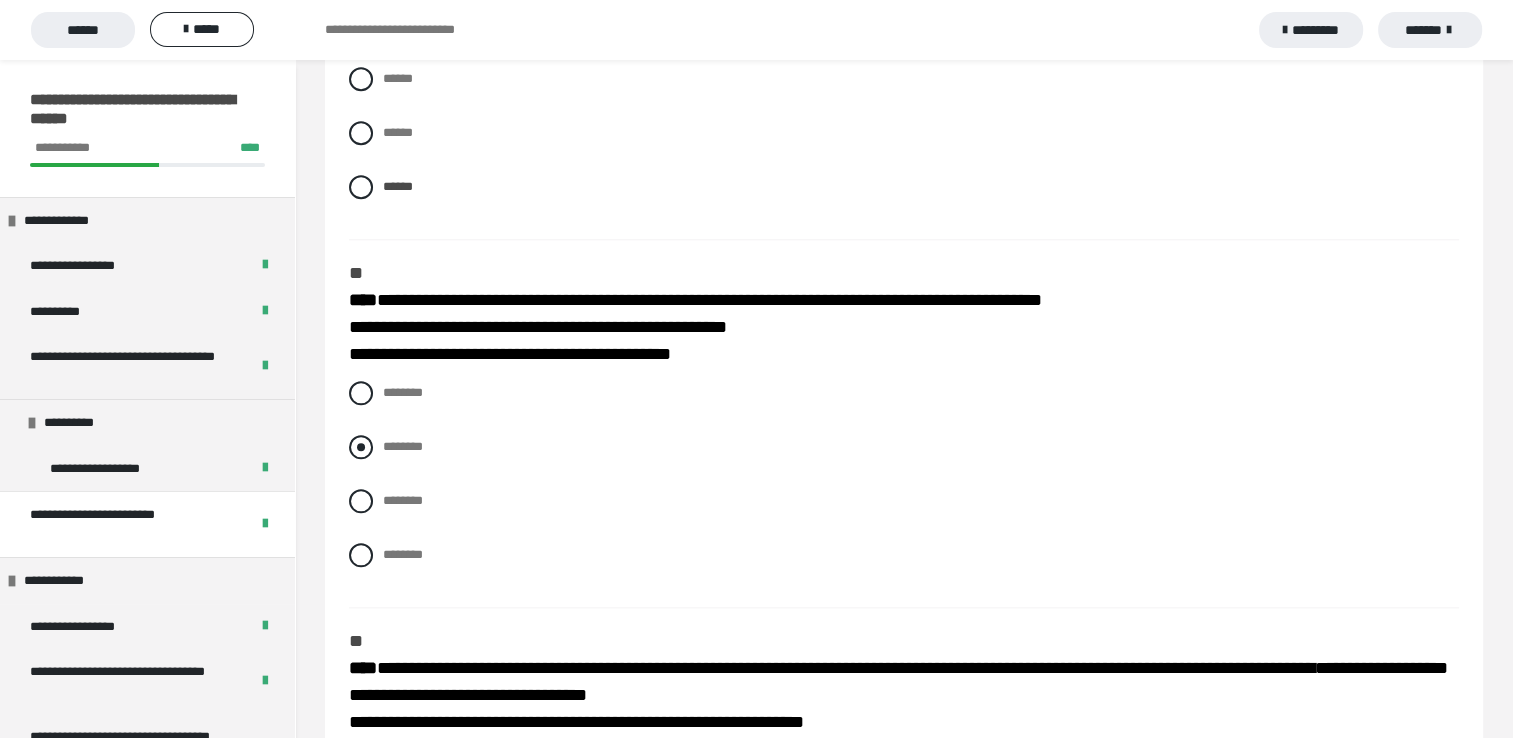click at bounding box center (361, 447) 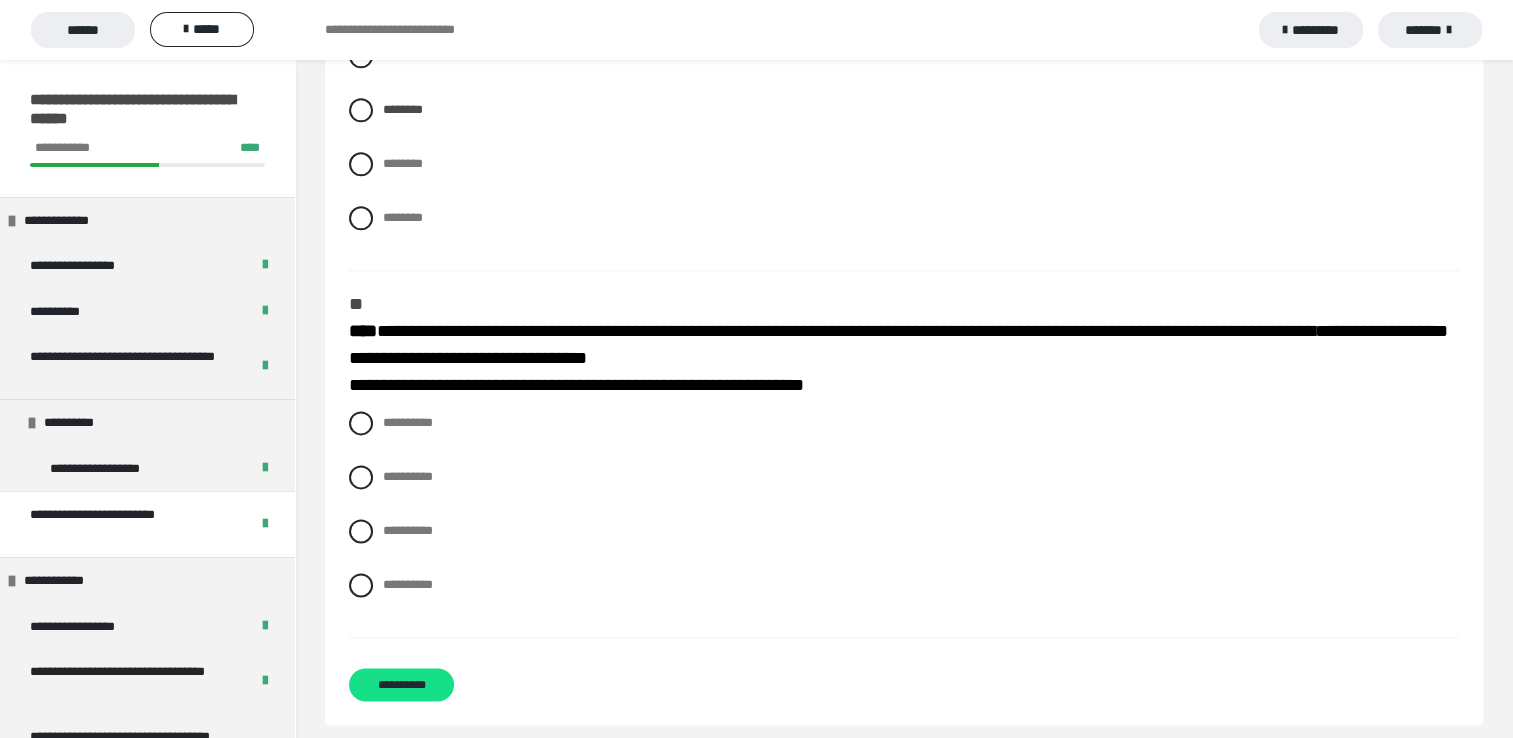 scroll, scrollTop: 2484, scrollLeft: 0, axis: vertical 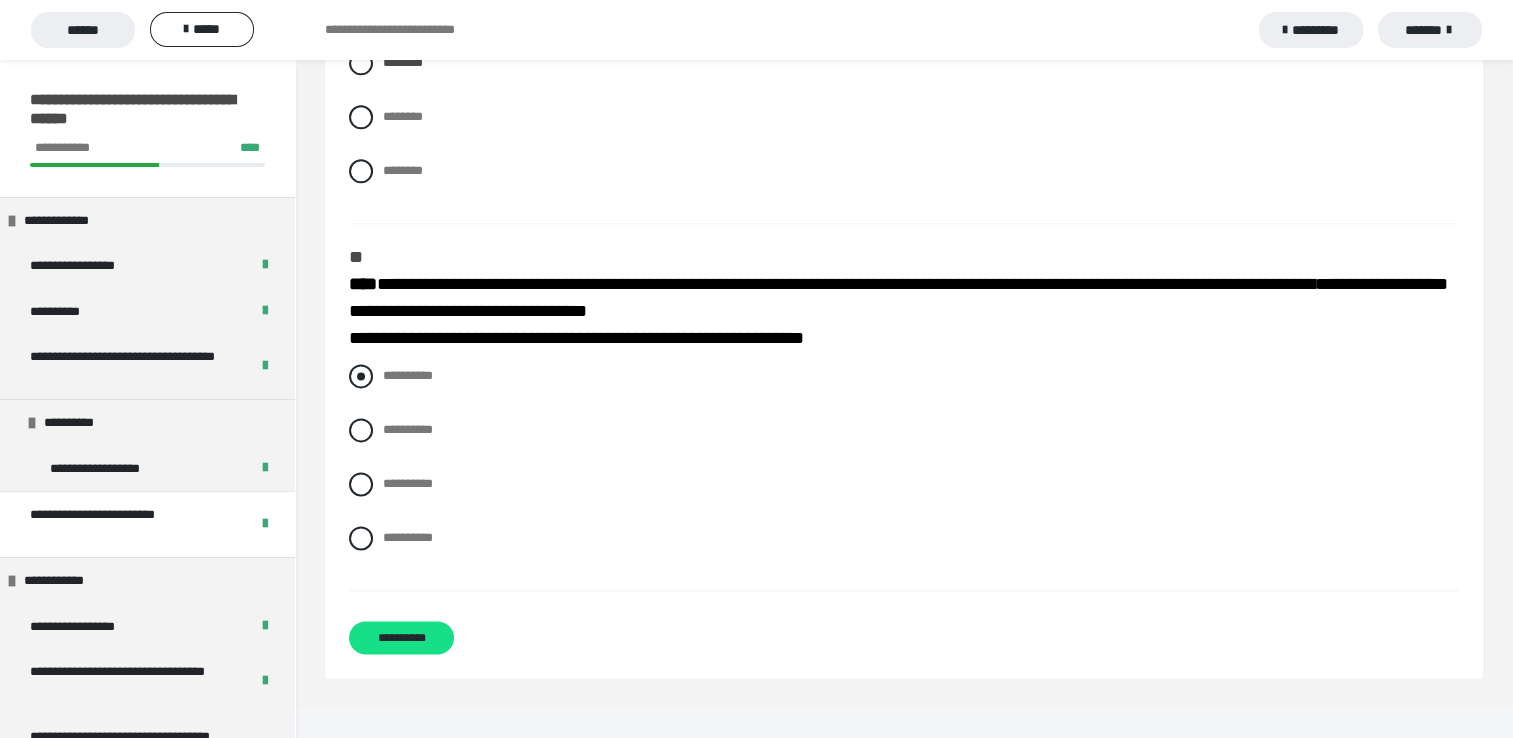 click at bounding box center (361, 376) 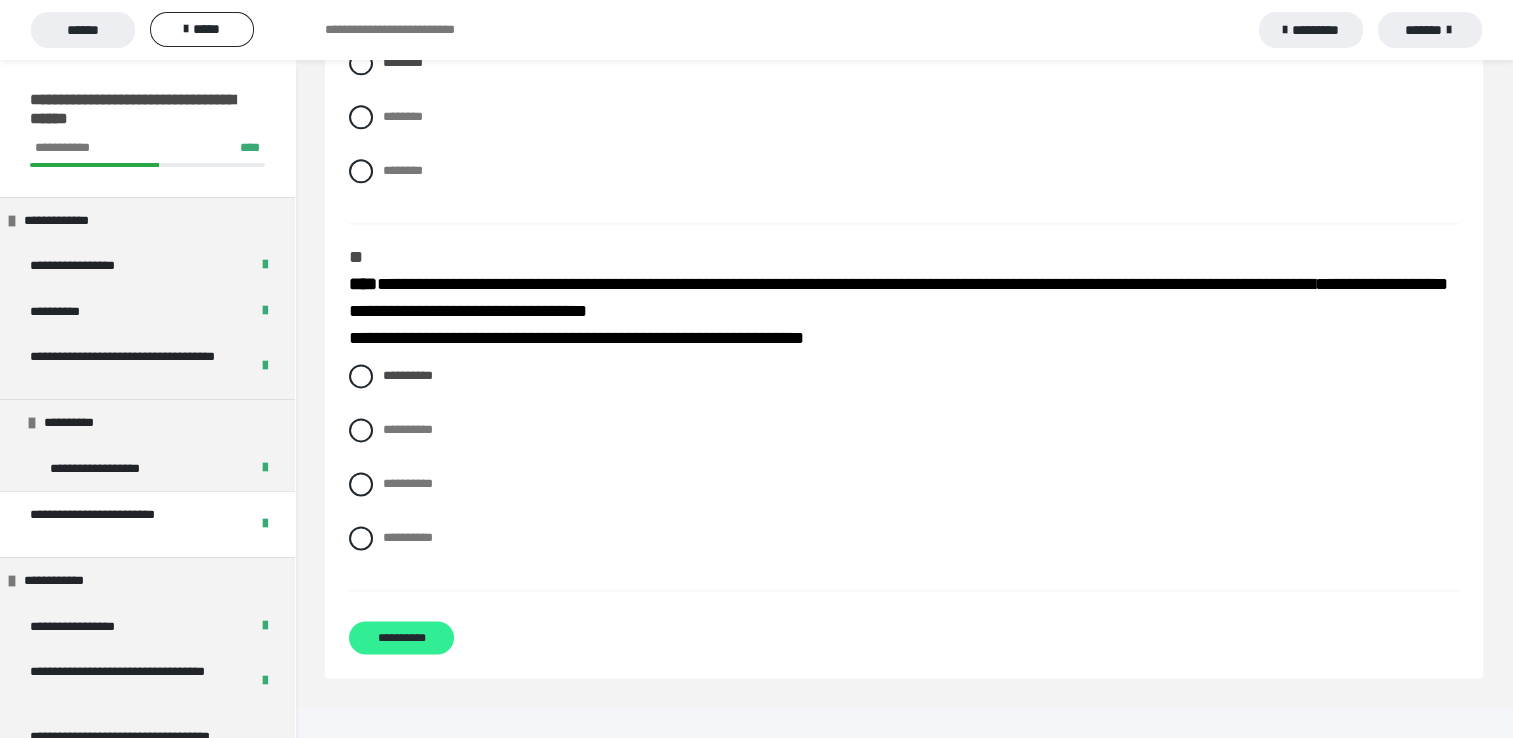 click on "**********" at bounding box center [401, 637] 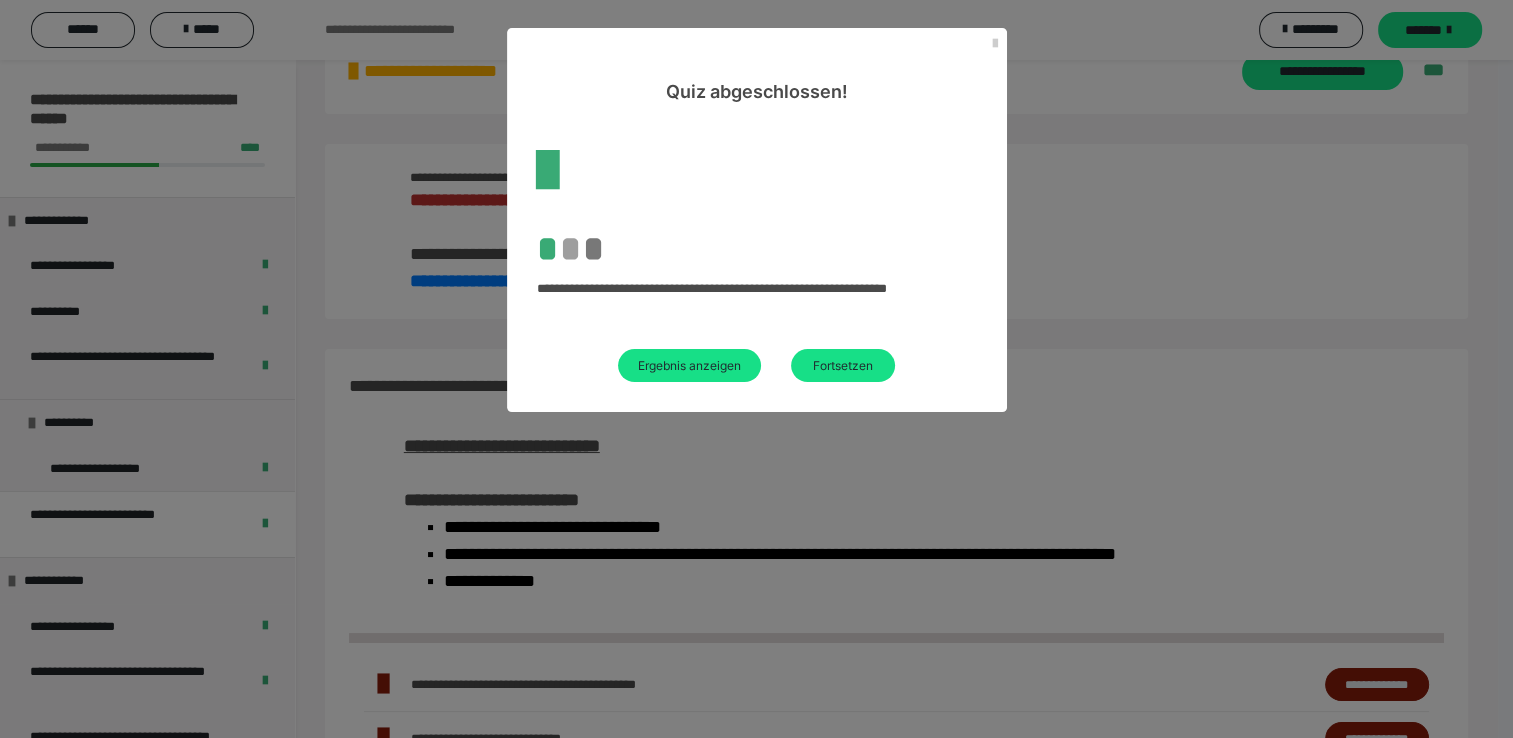 scroll, scrollTop: 1263, scrollLeft: 0, axis: vertical 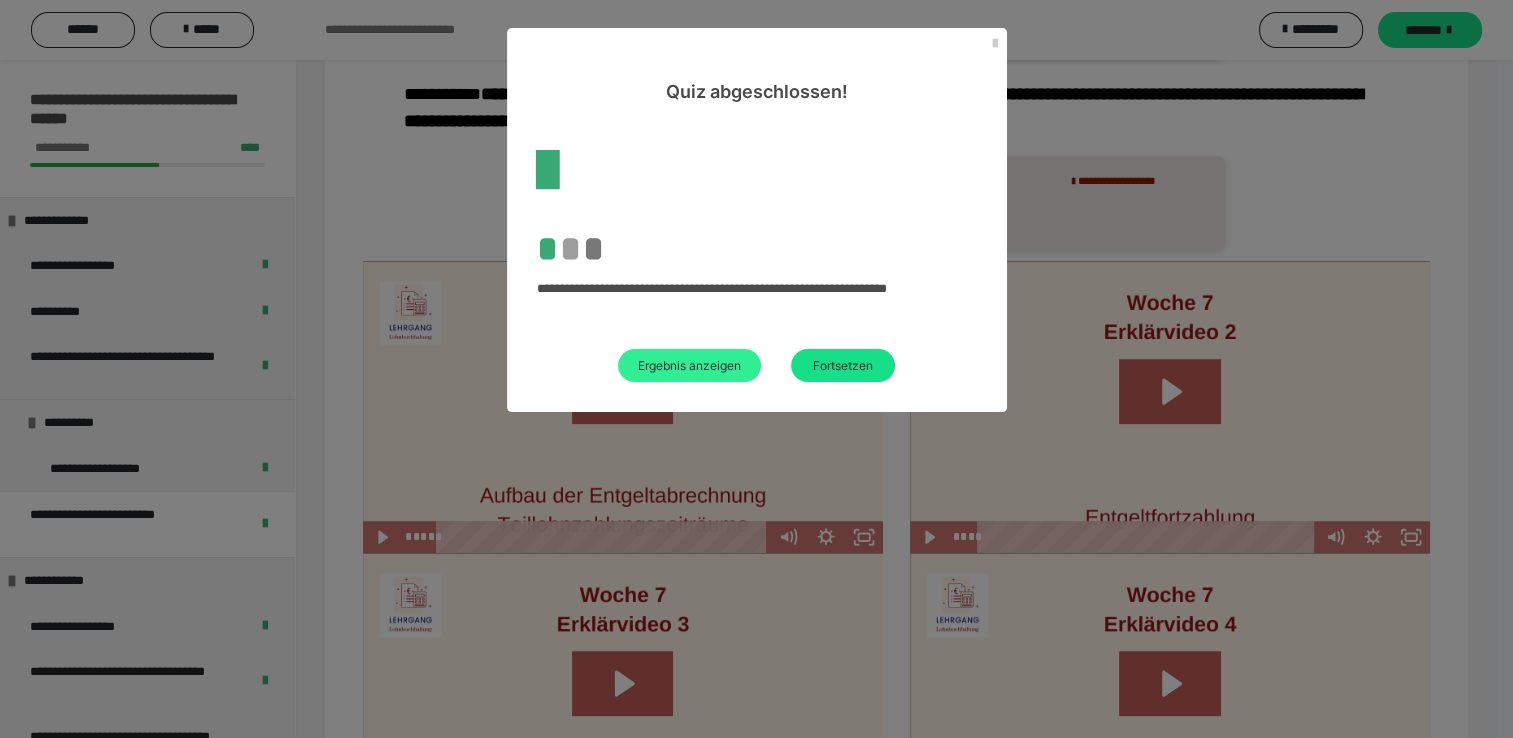 click on "Ergebnis anzeigen" at bounding box center [689, 365] 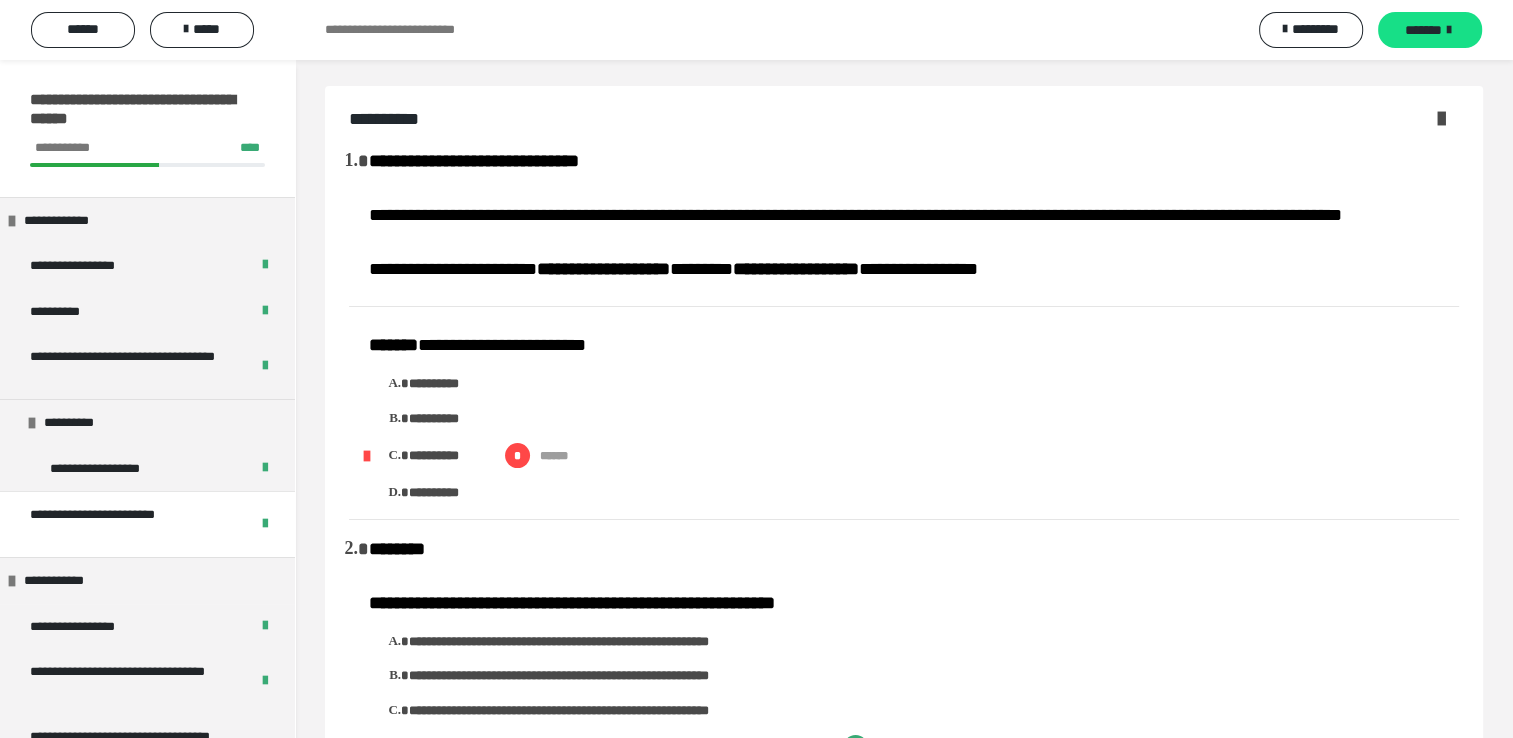 scroll, scrollTop: 0, scrollLeft: 0, axis: both 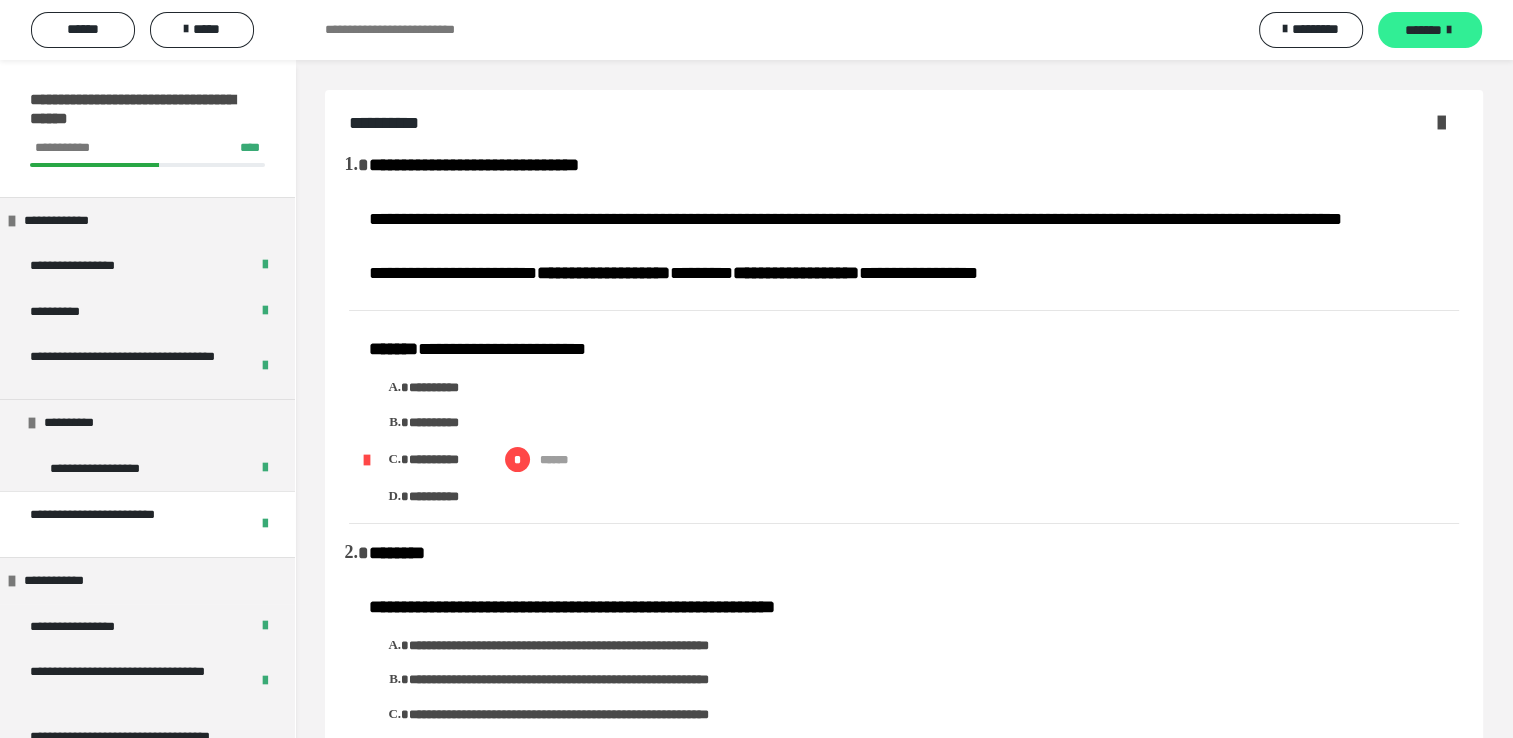 click on "*******" at bounding box center (1423, 30) 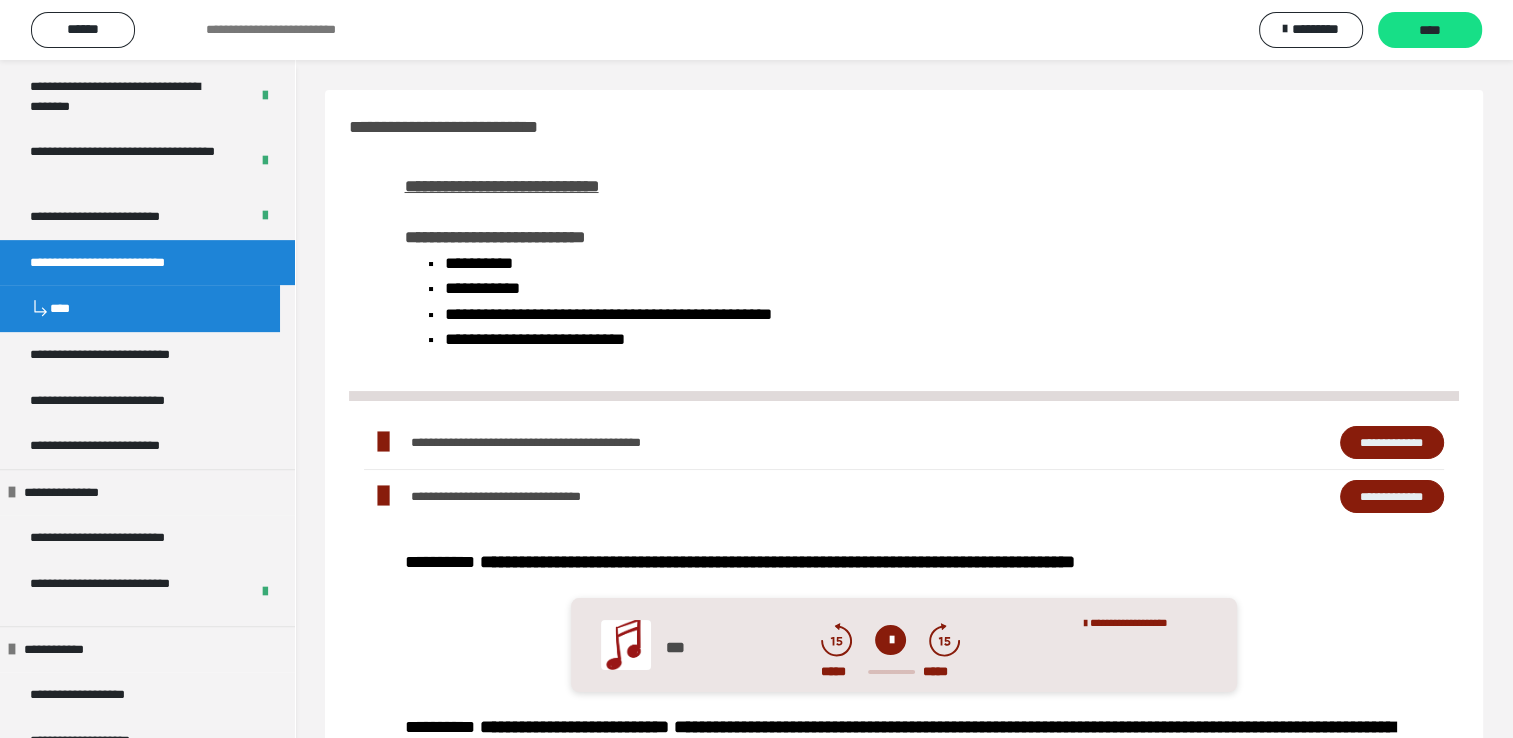 scroll, scrollTop: 800, scrollLeft: 0, axis: vertical 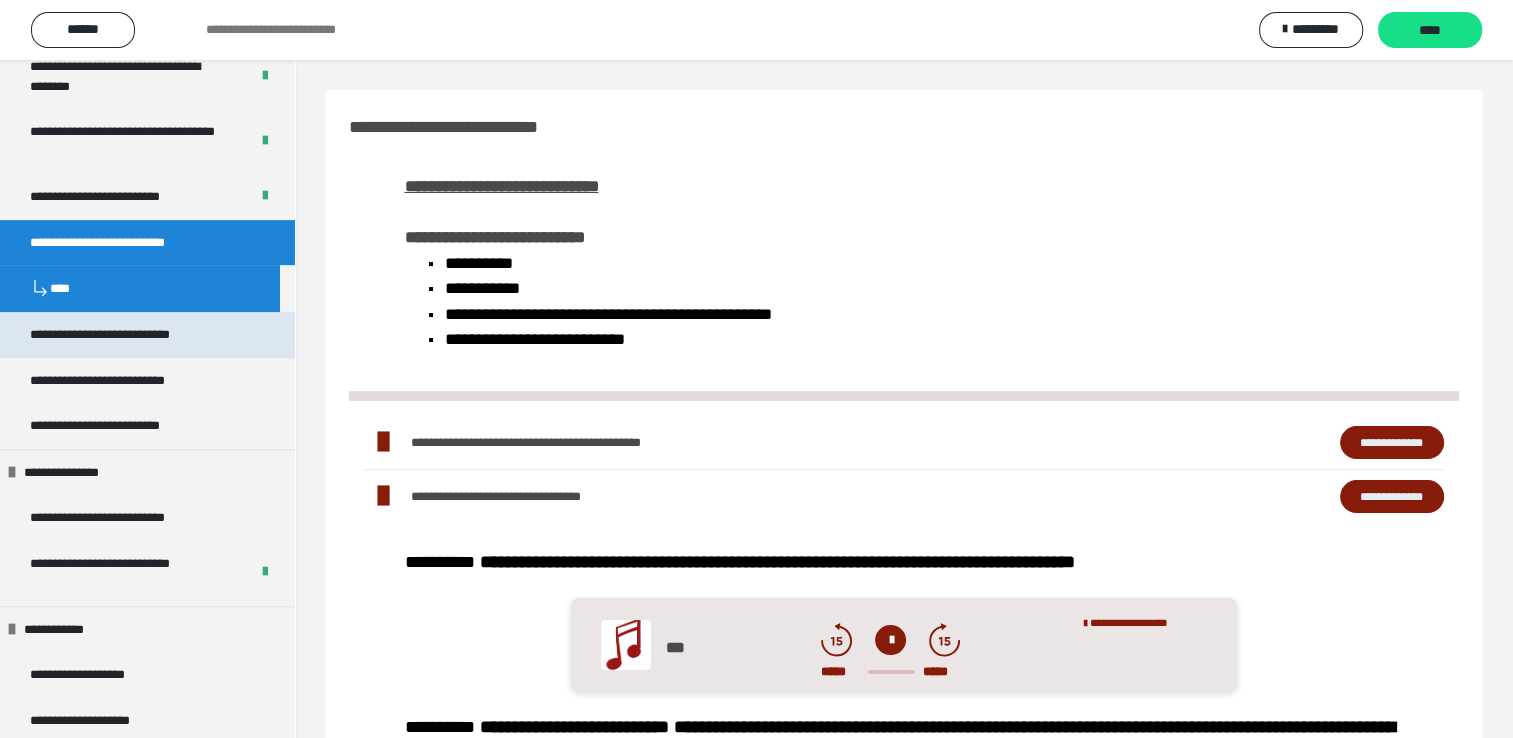 click on "**********" at bounding box center (128, 335) 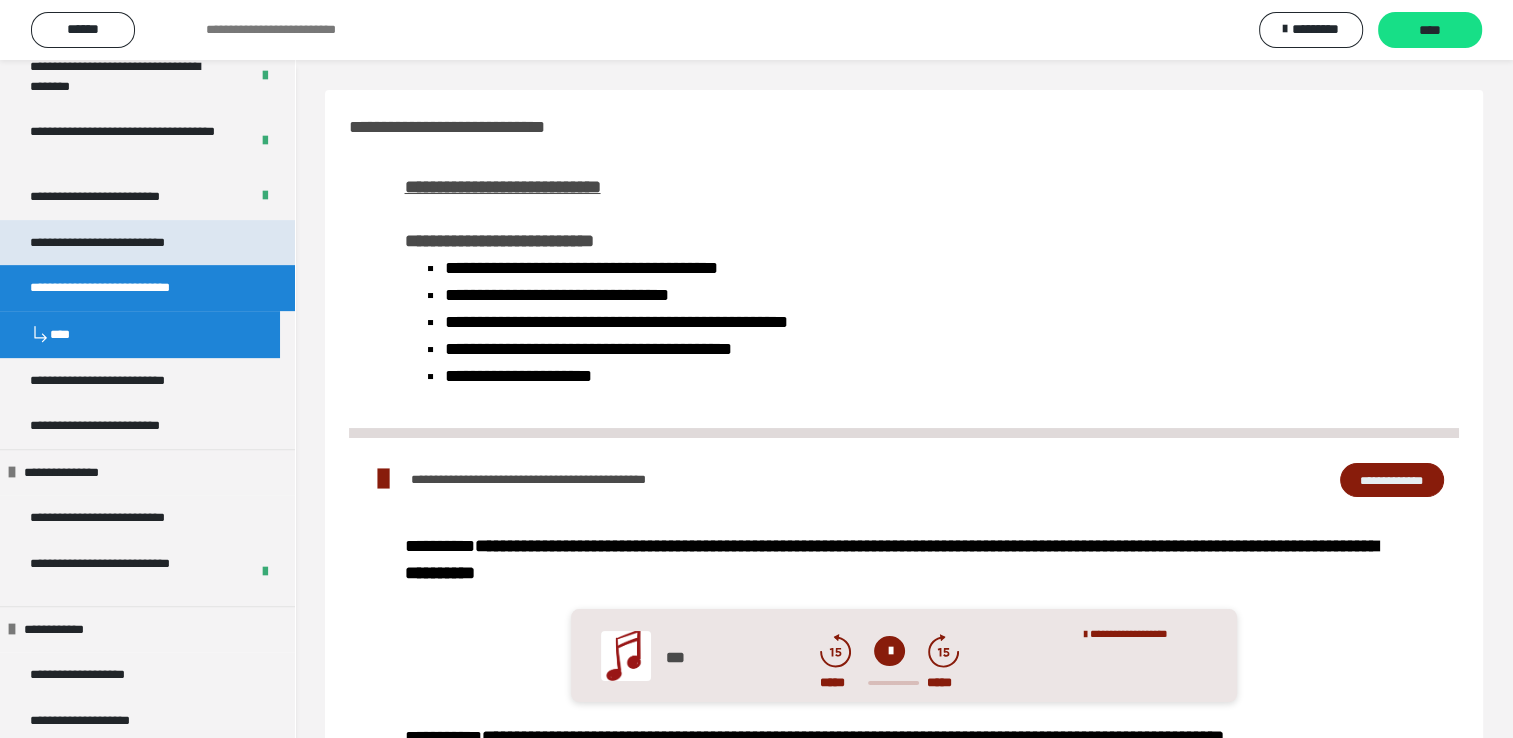 click on "**********" at bounding box center (126, 243) 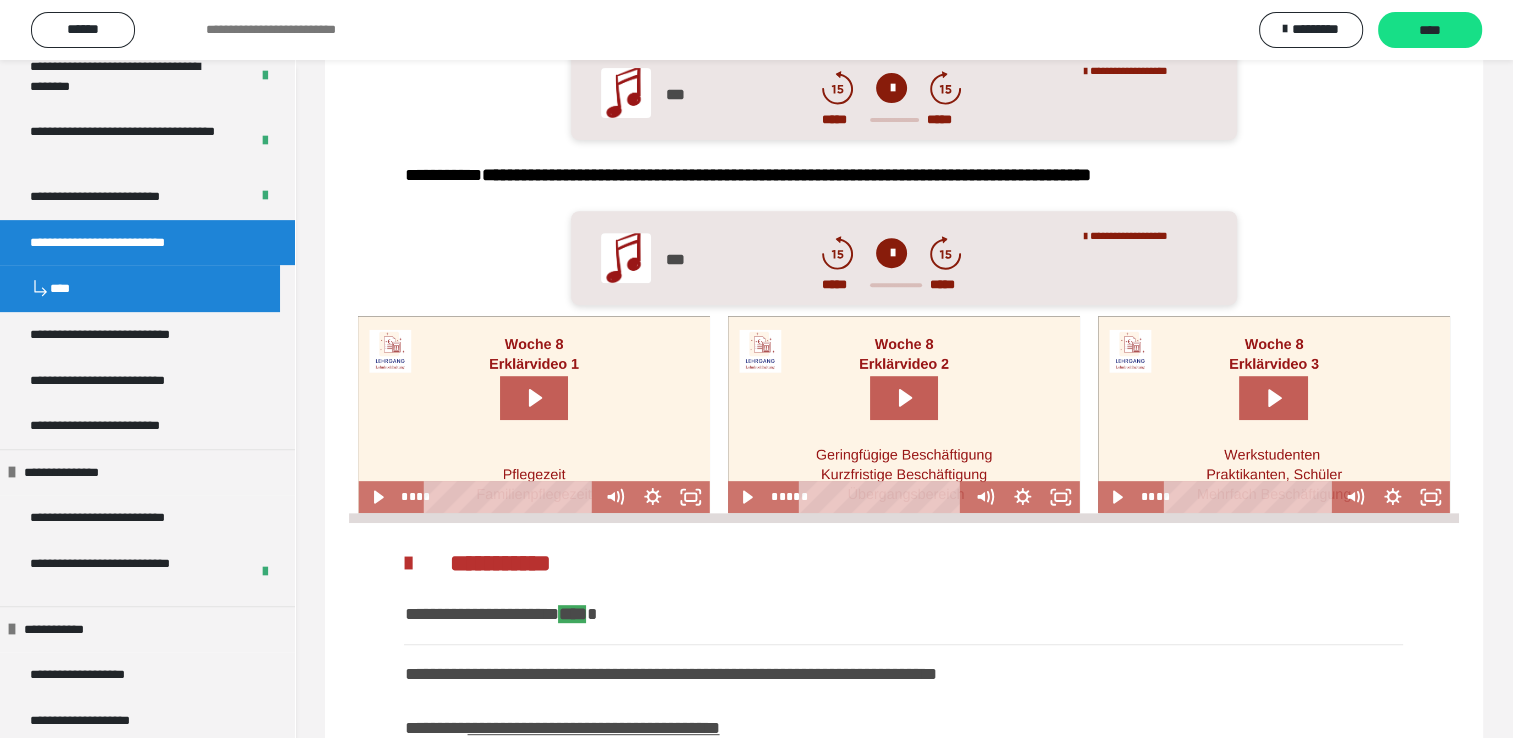 scroll, scrollTop: 696, scrollLeft: 0, axis: vertical 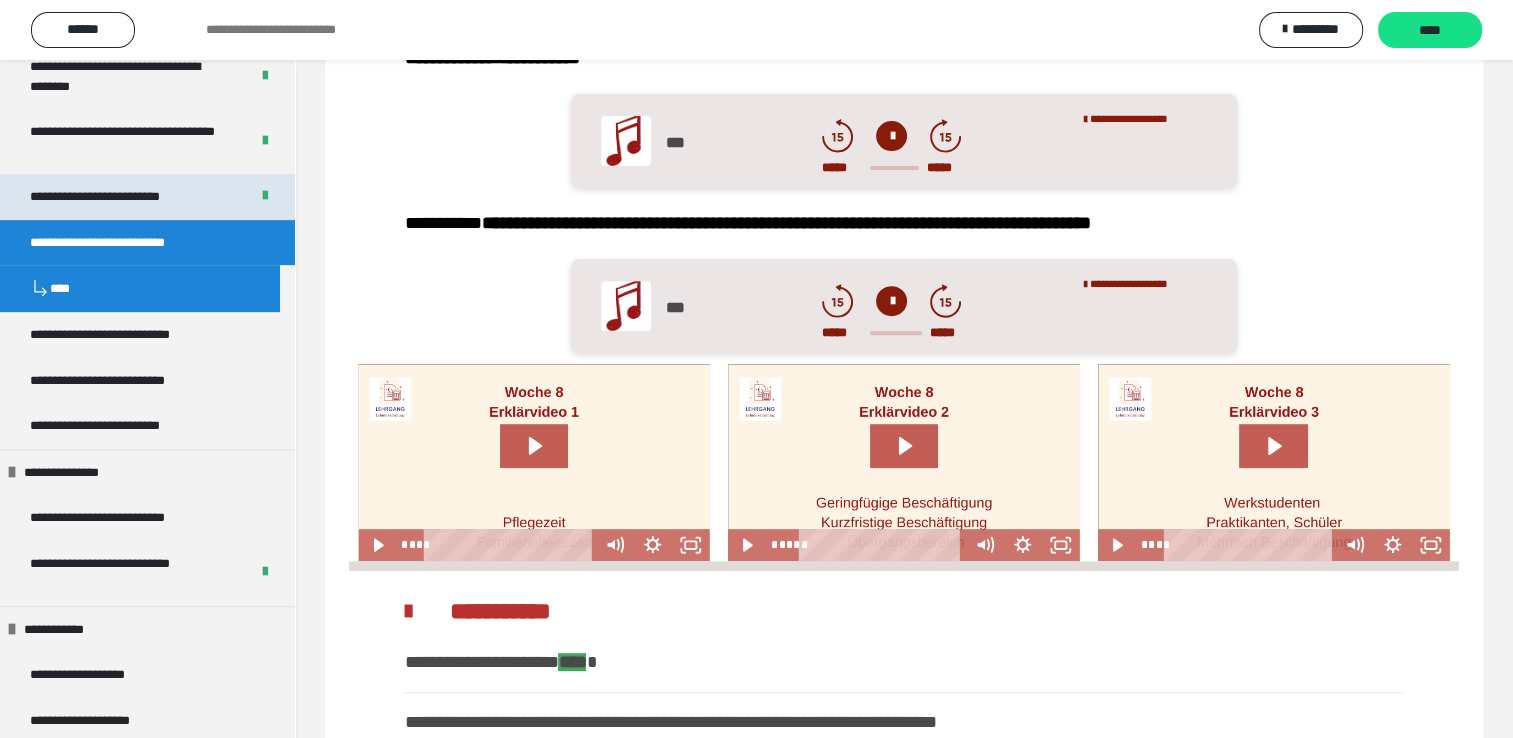click on "**********" at bounding box center [124, 197] 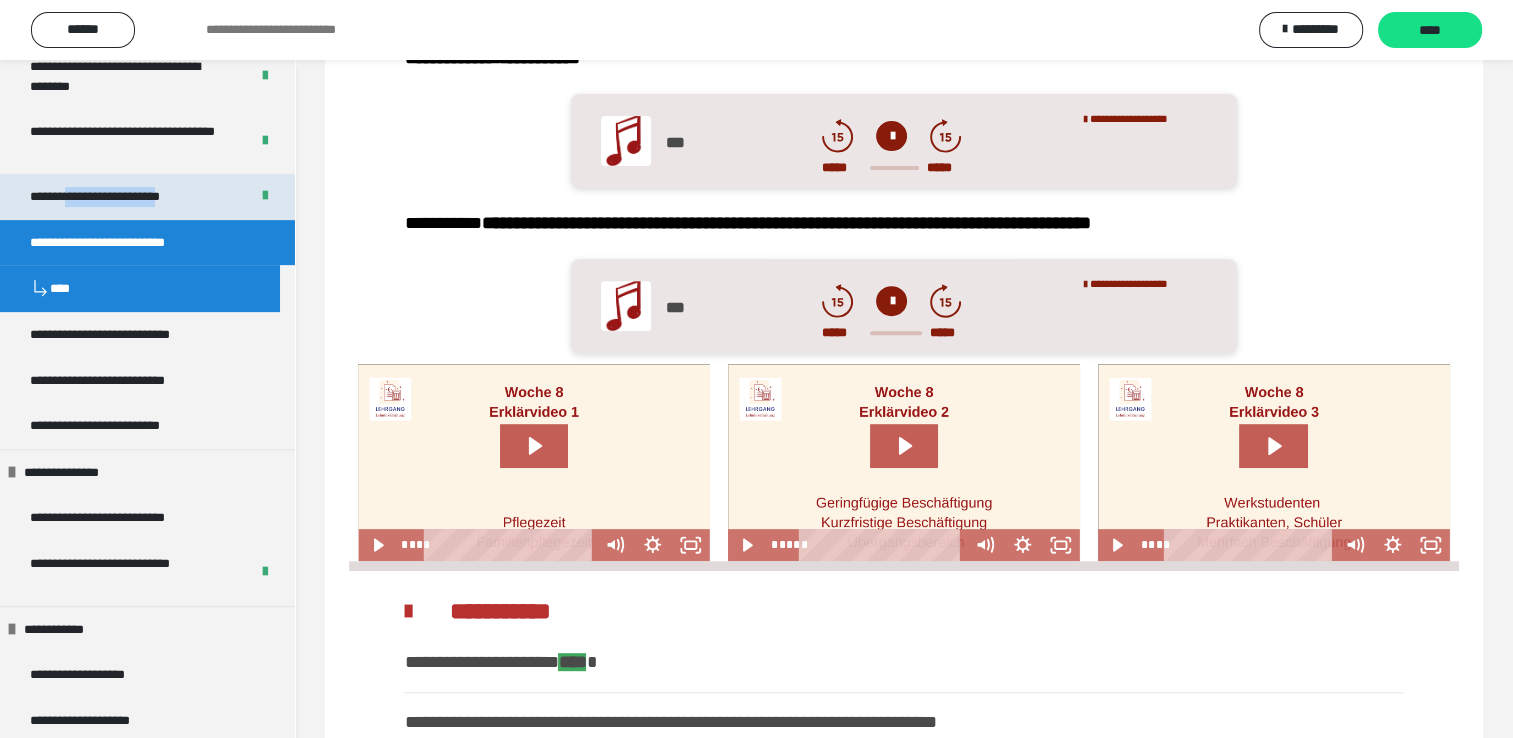 click on "**********" at bounding box center (124, 197) 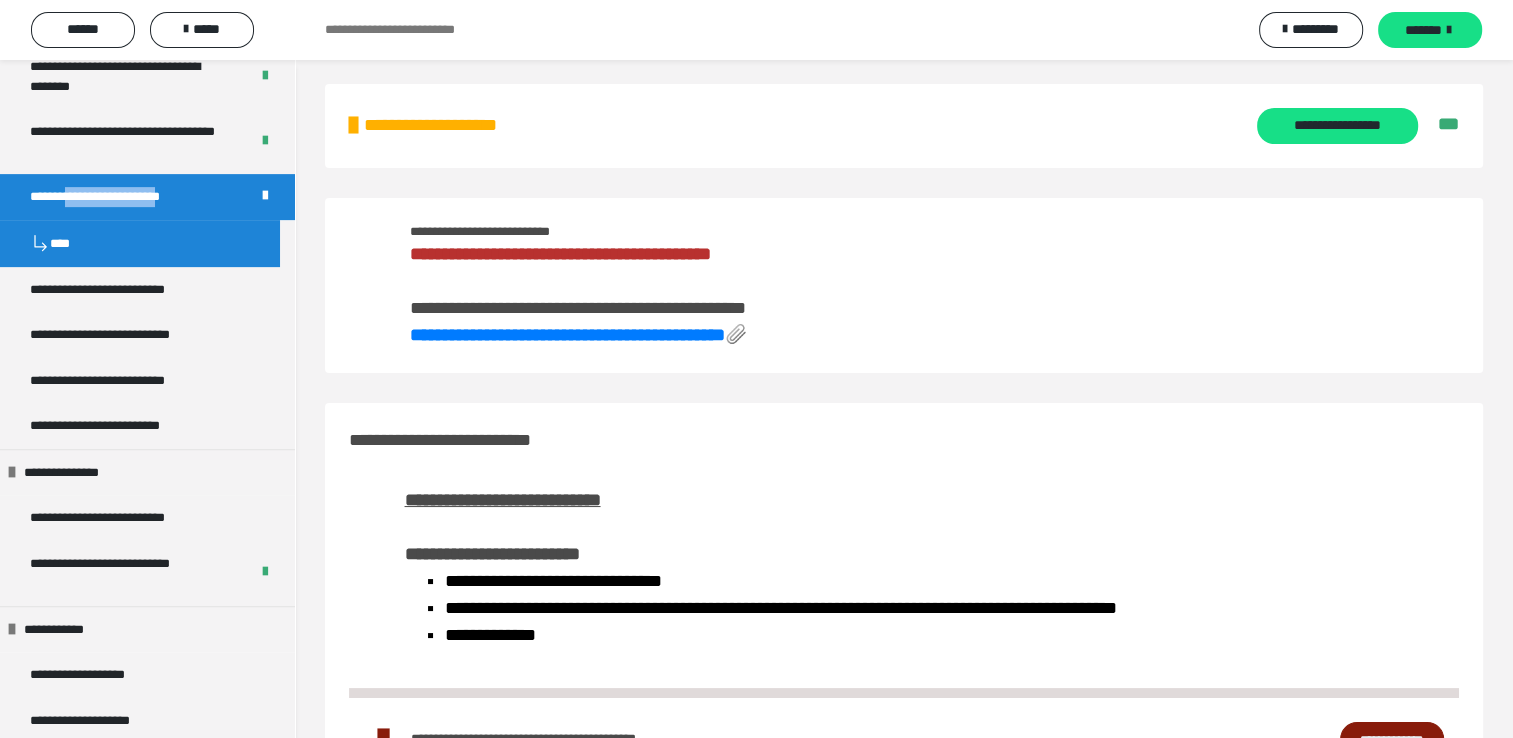 scroll, scrollTop: 0, scrollLeft: 0, axis: both 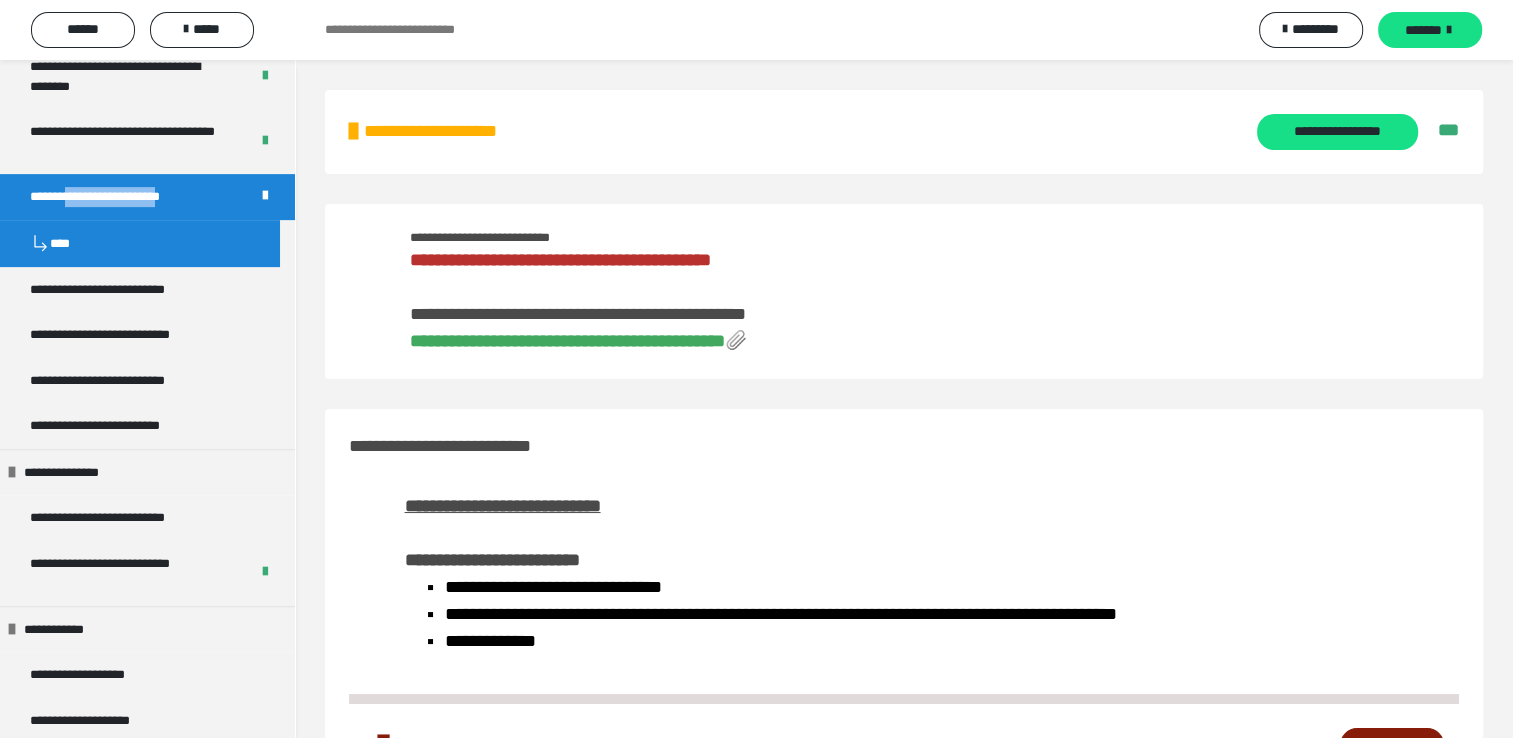 click on "**********" at bounding box center (567, 341) 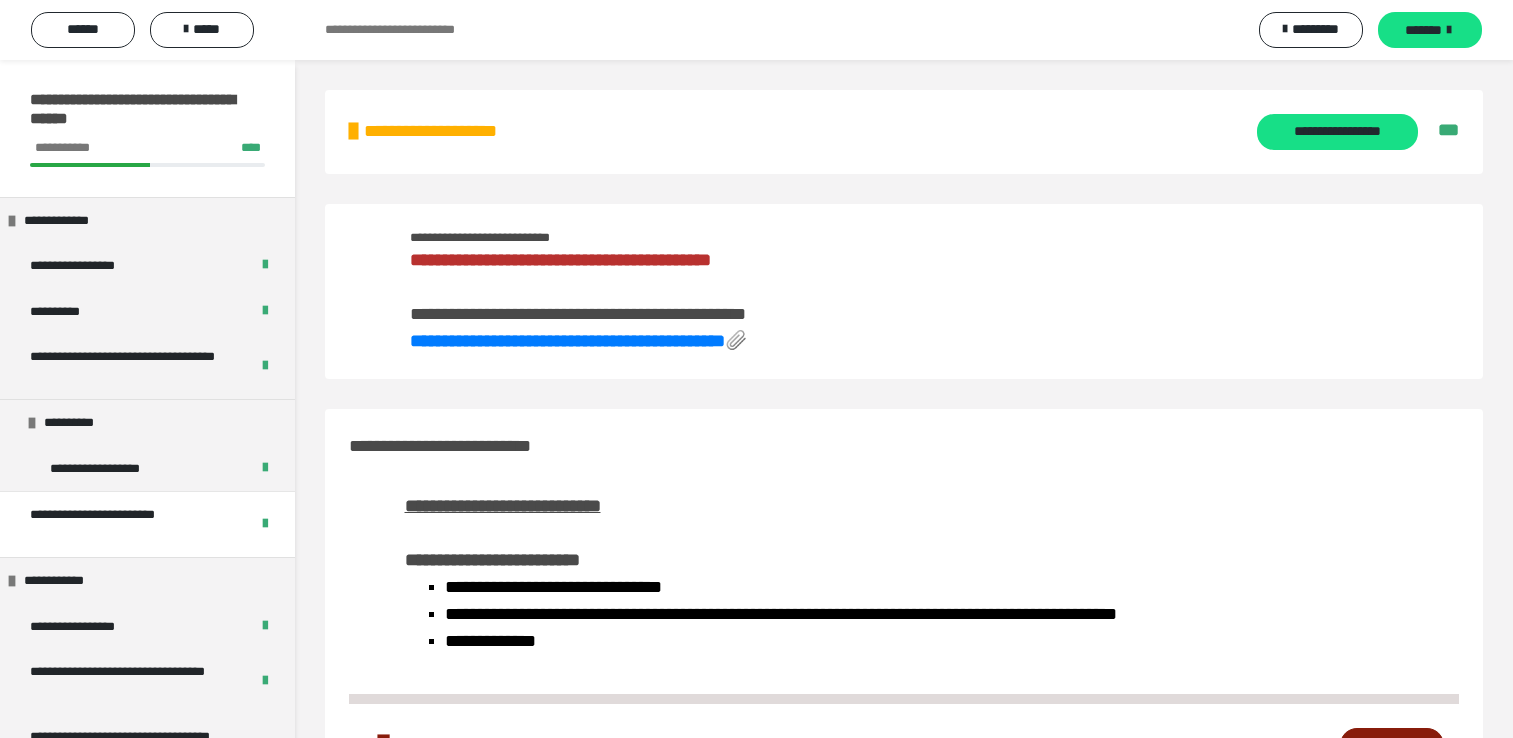 scroll, scrollTop: 0, scrollLeft: 0, axis: both 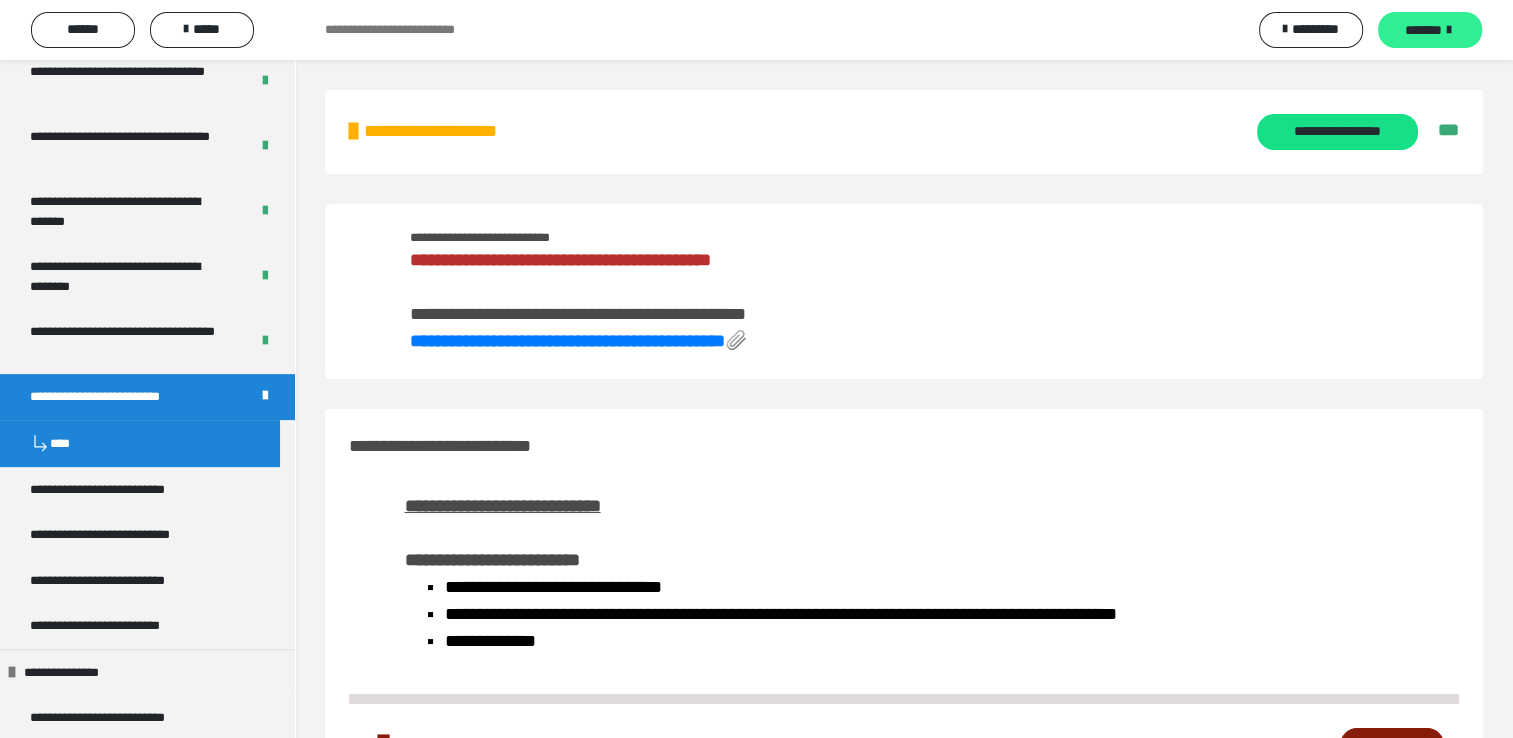 click on "*******" at bounding box center [1423, 30] 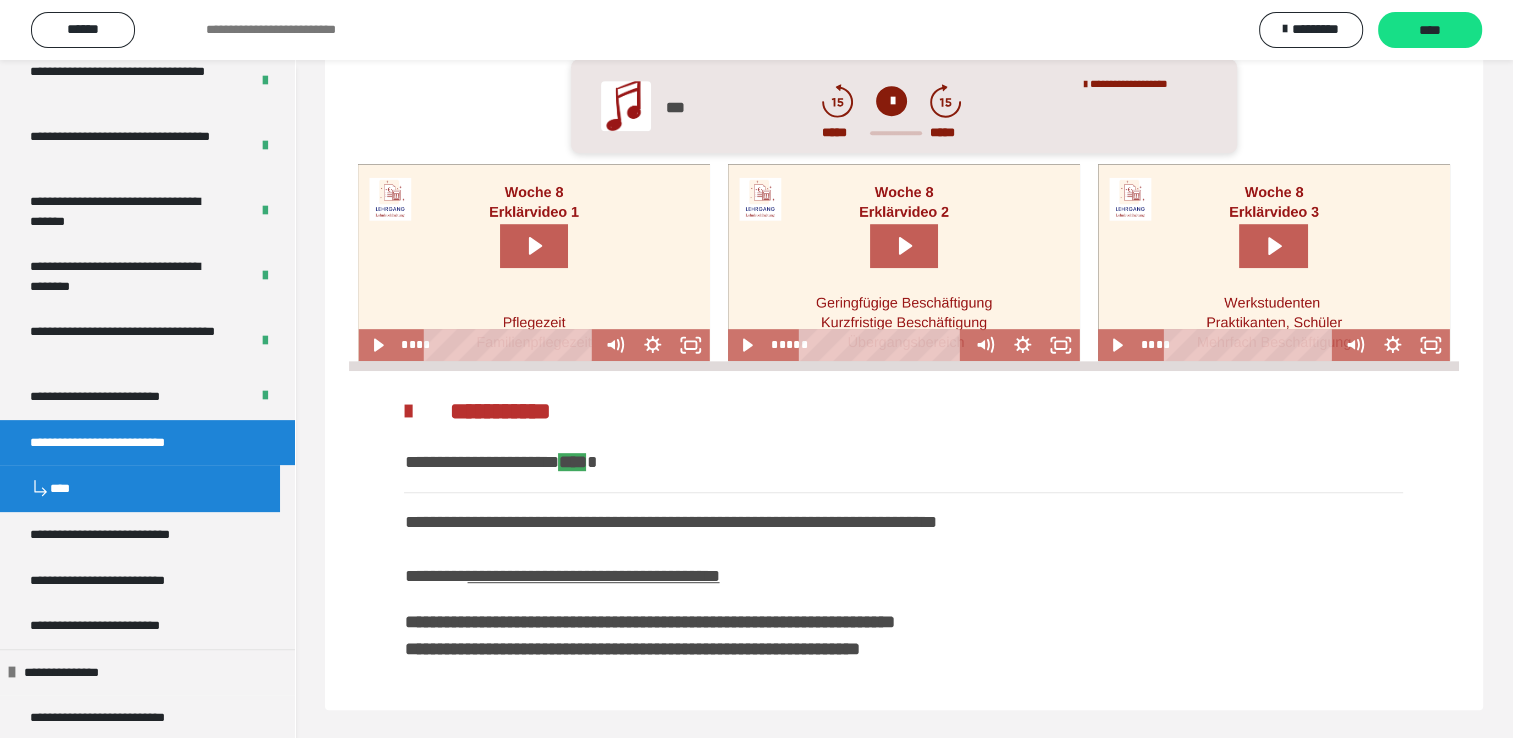 scroll, scrollTop: 896, scrollLeft: 0, axis: vertical 